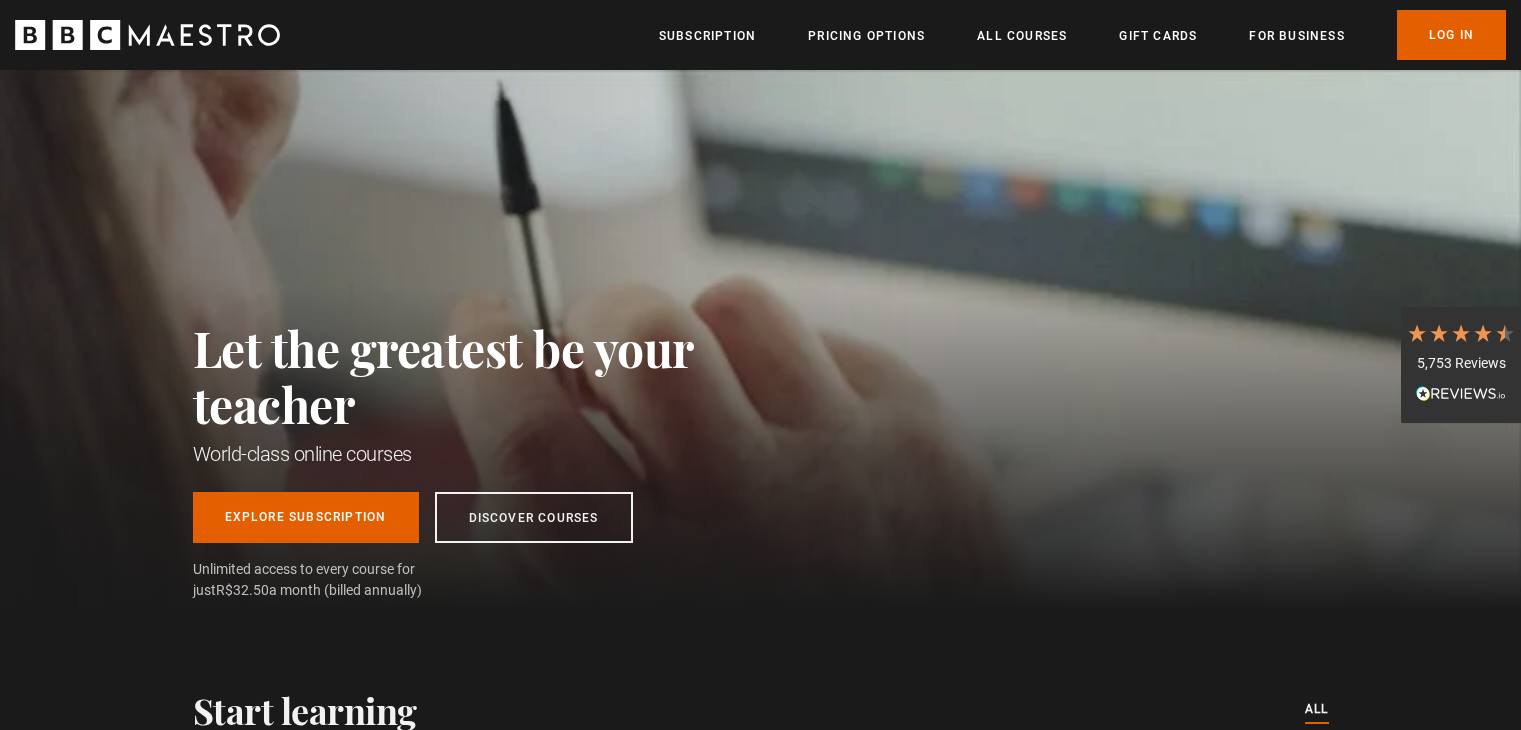 scroll, scrollTop: 0, scrollLeft: 0, axis: both 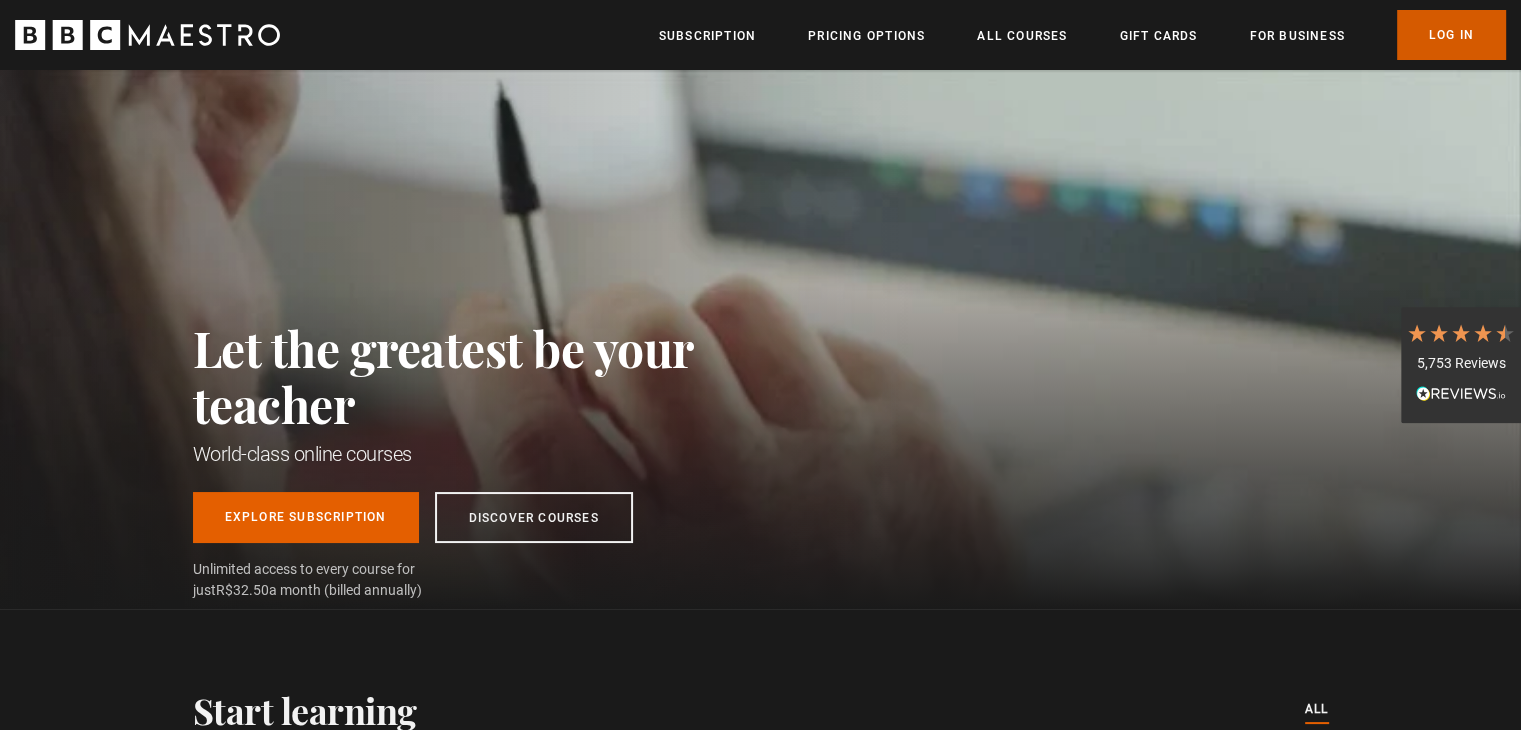 click on "Log In" at bounding box center (1451, 35) 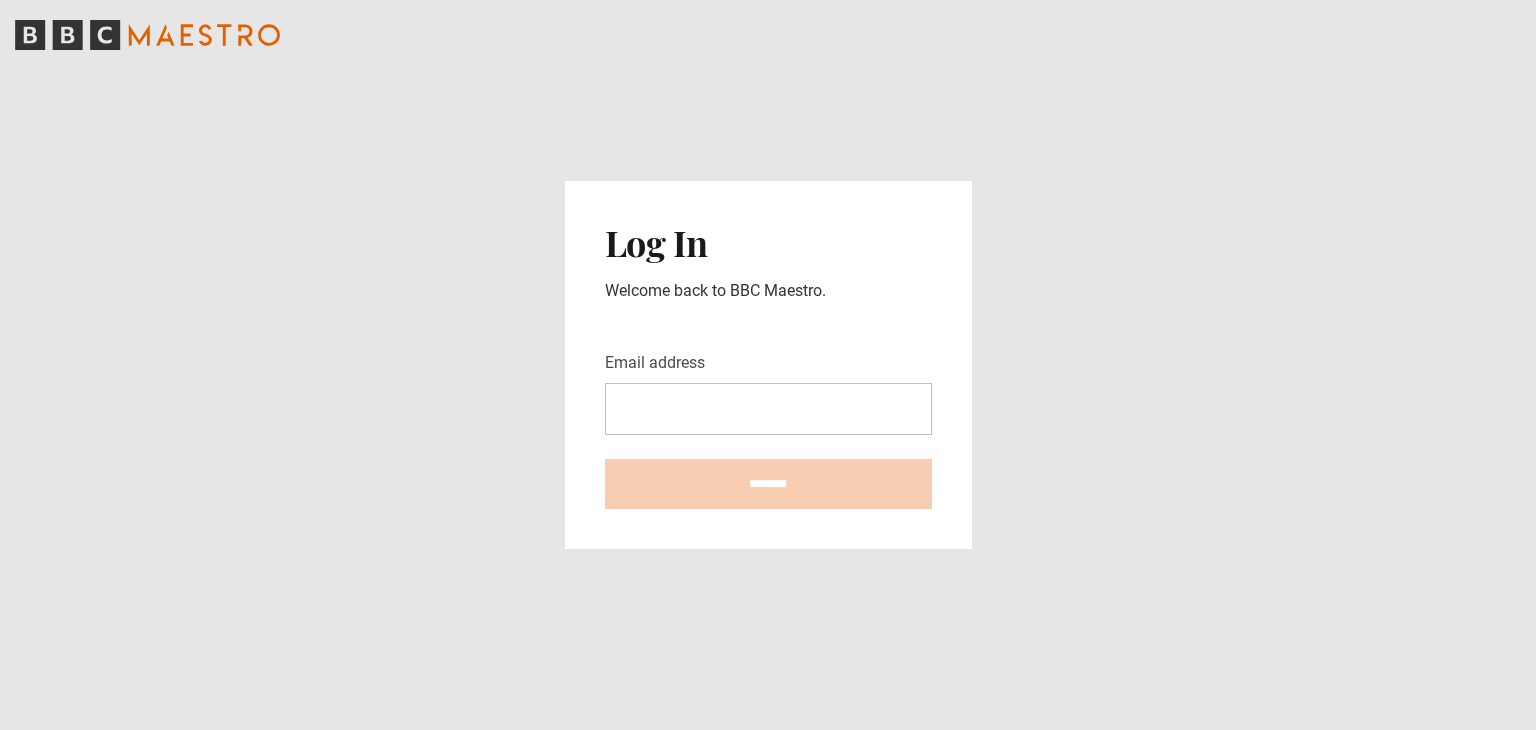 scroll, scrollTop: 0, scrollLeft: 0, axis: both 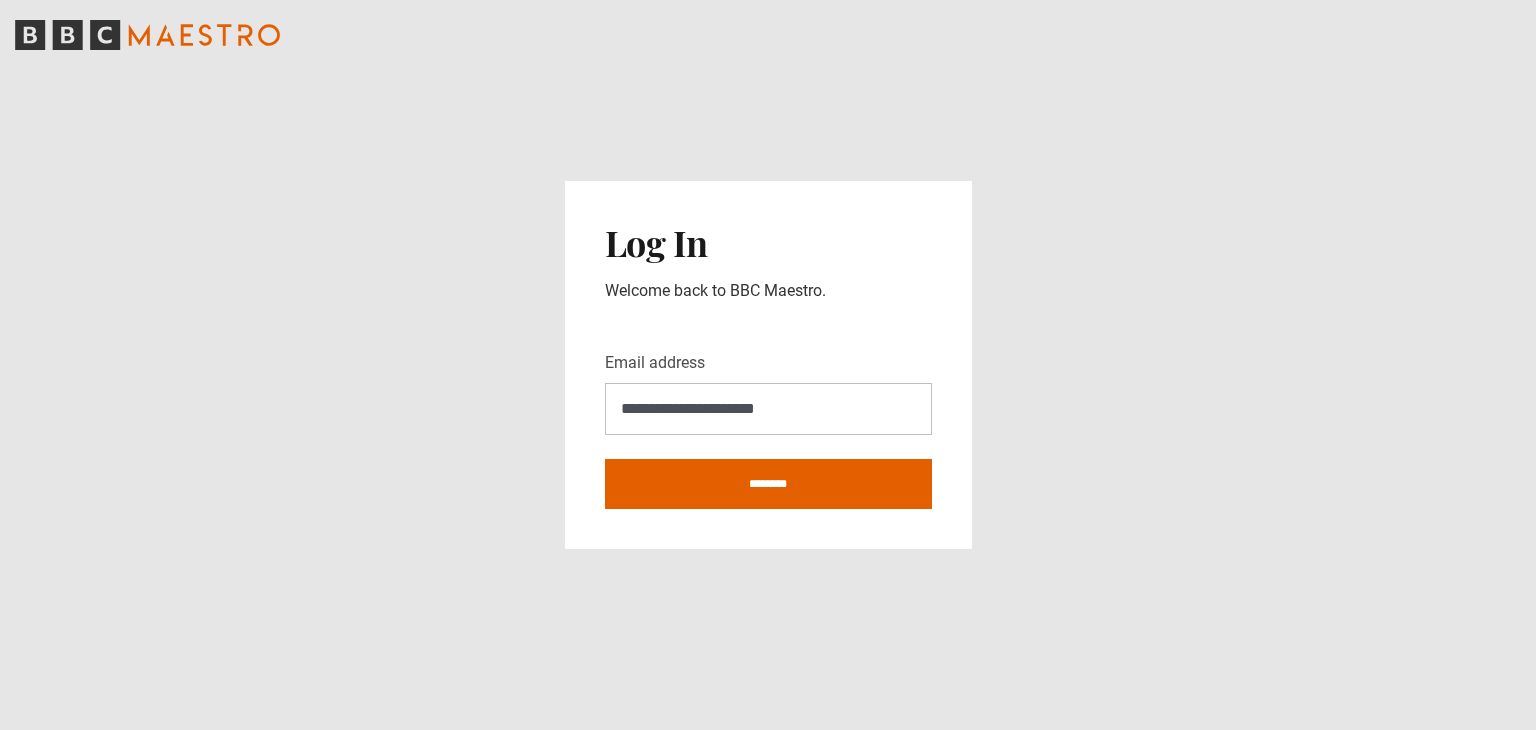type on "**********" 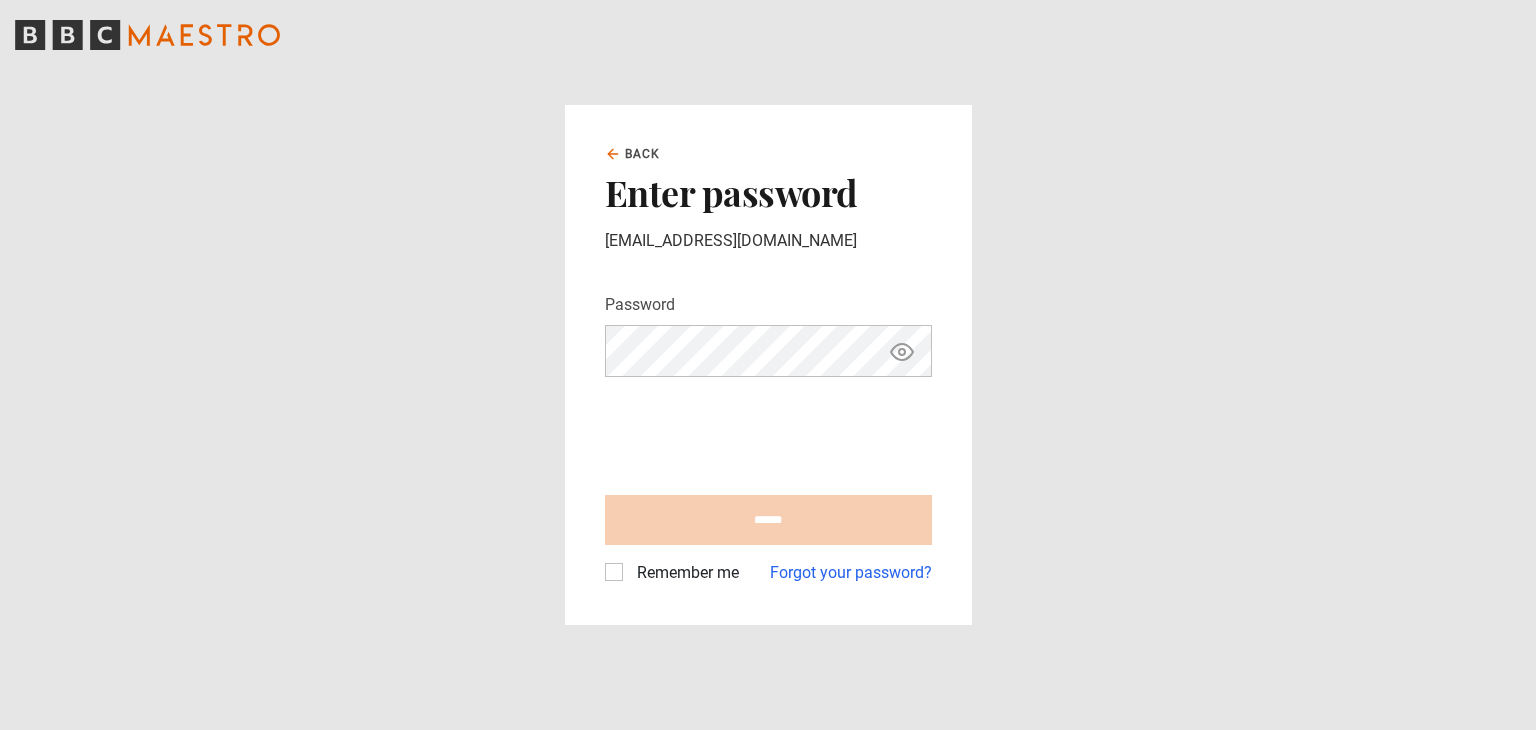 scroll, scrollTop: 0, scrollLeft: 0, axis: both 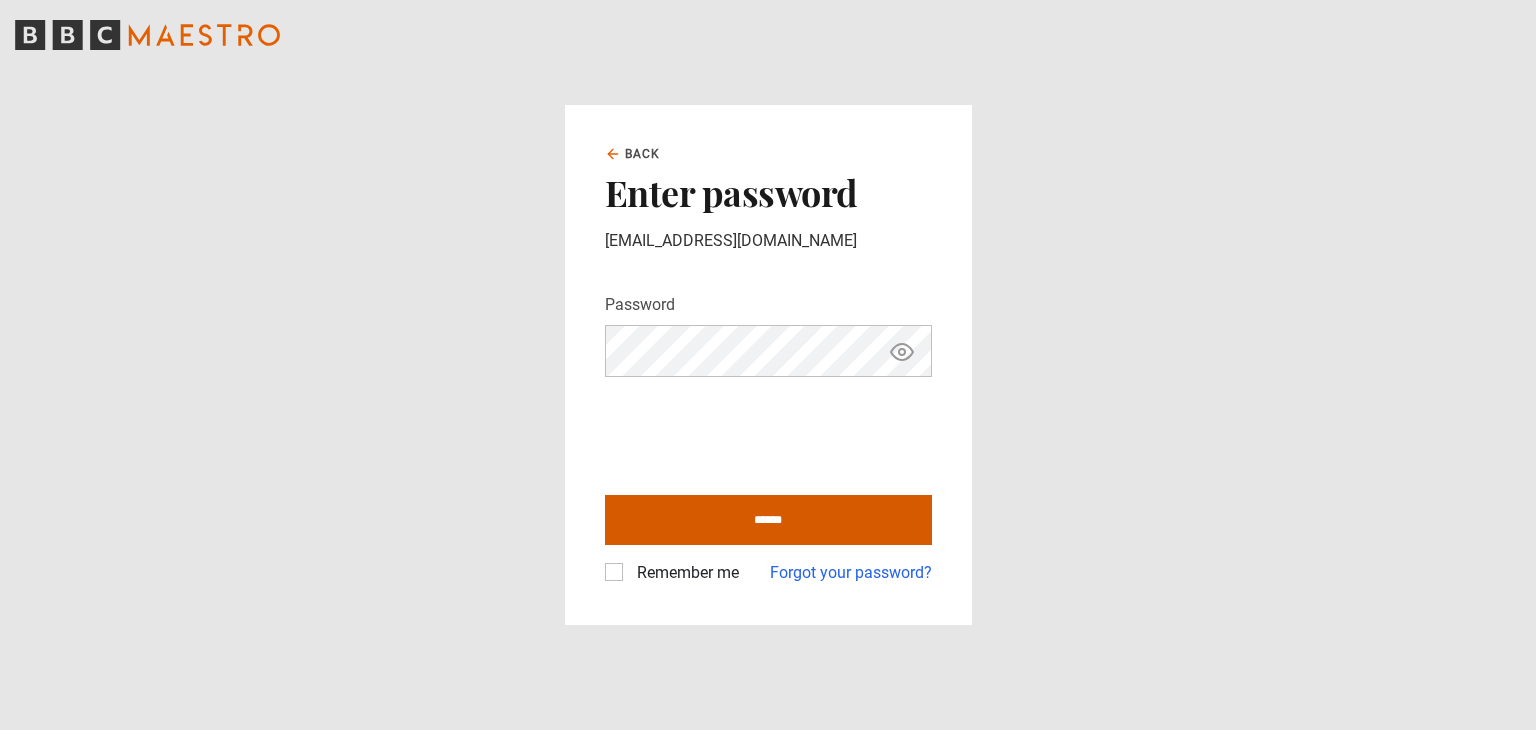 click on "******" at bounding box center [768, 520] 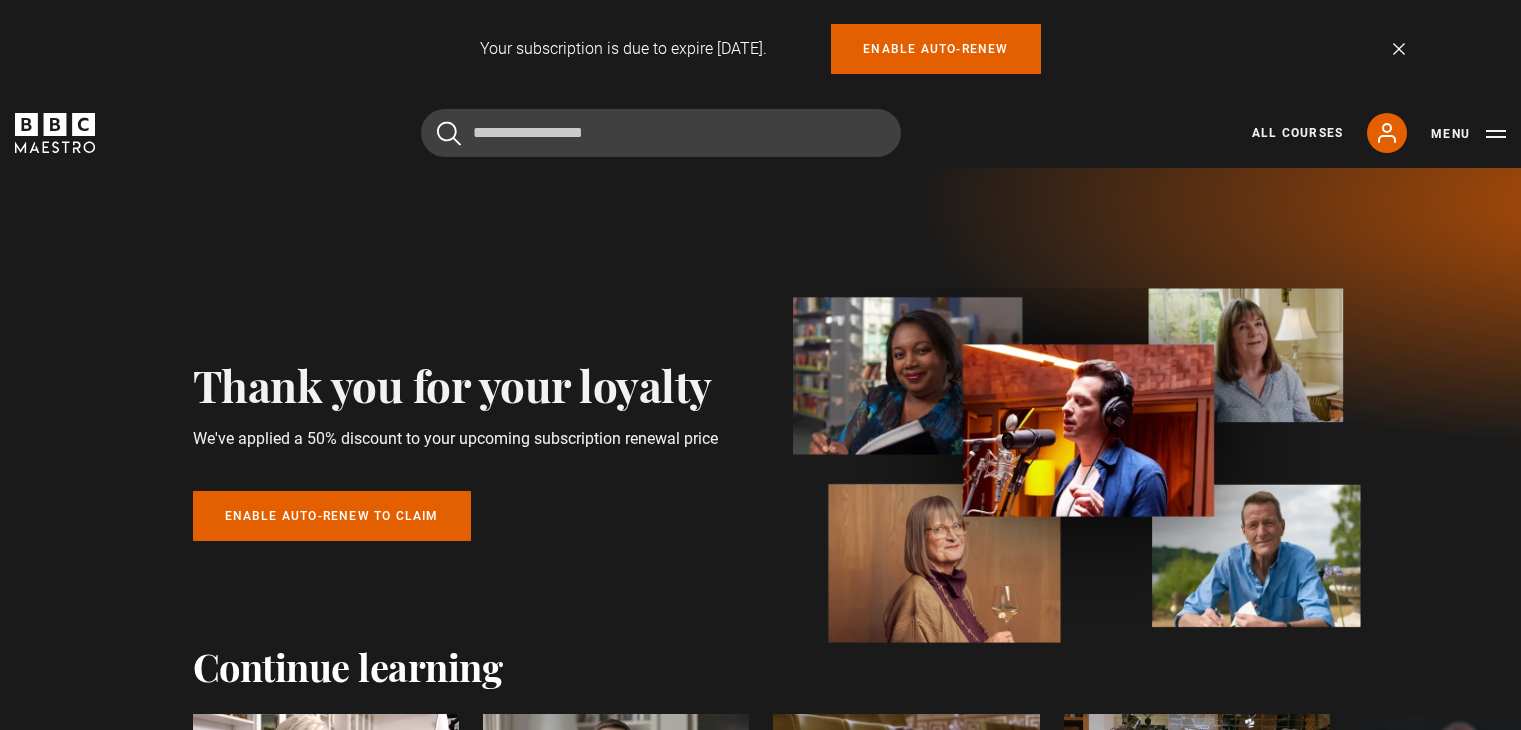 scroll, scrollTop: 0, scrollLeft: 0, axis: both 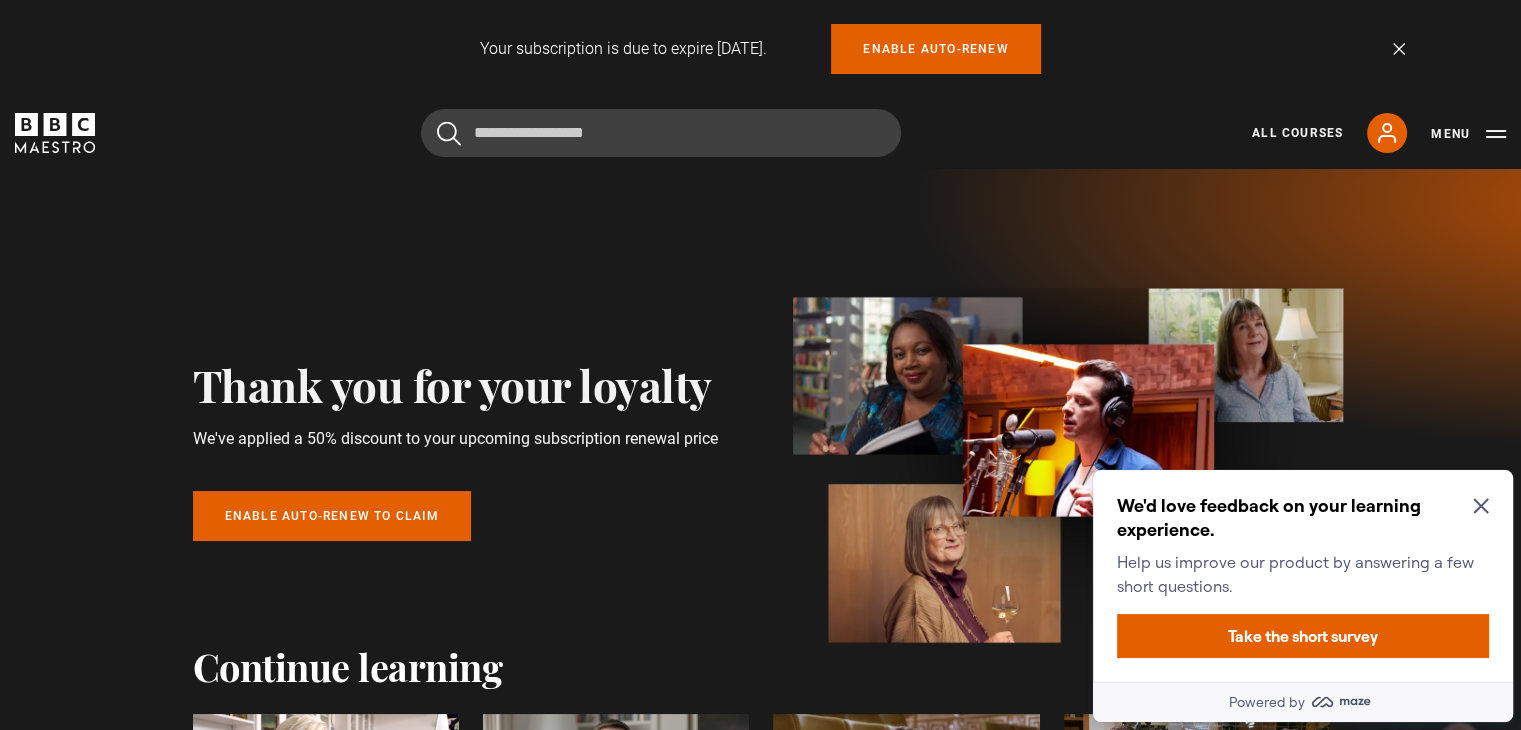 click 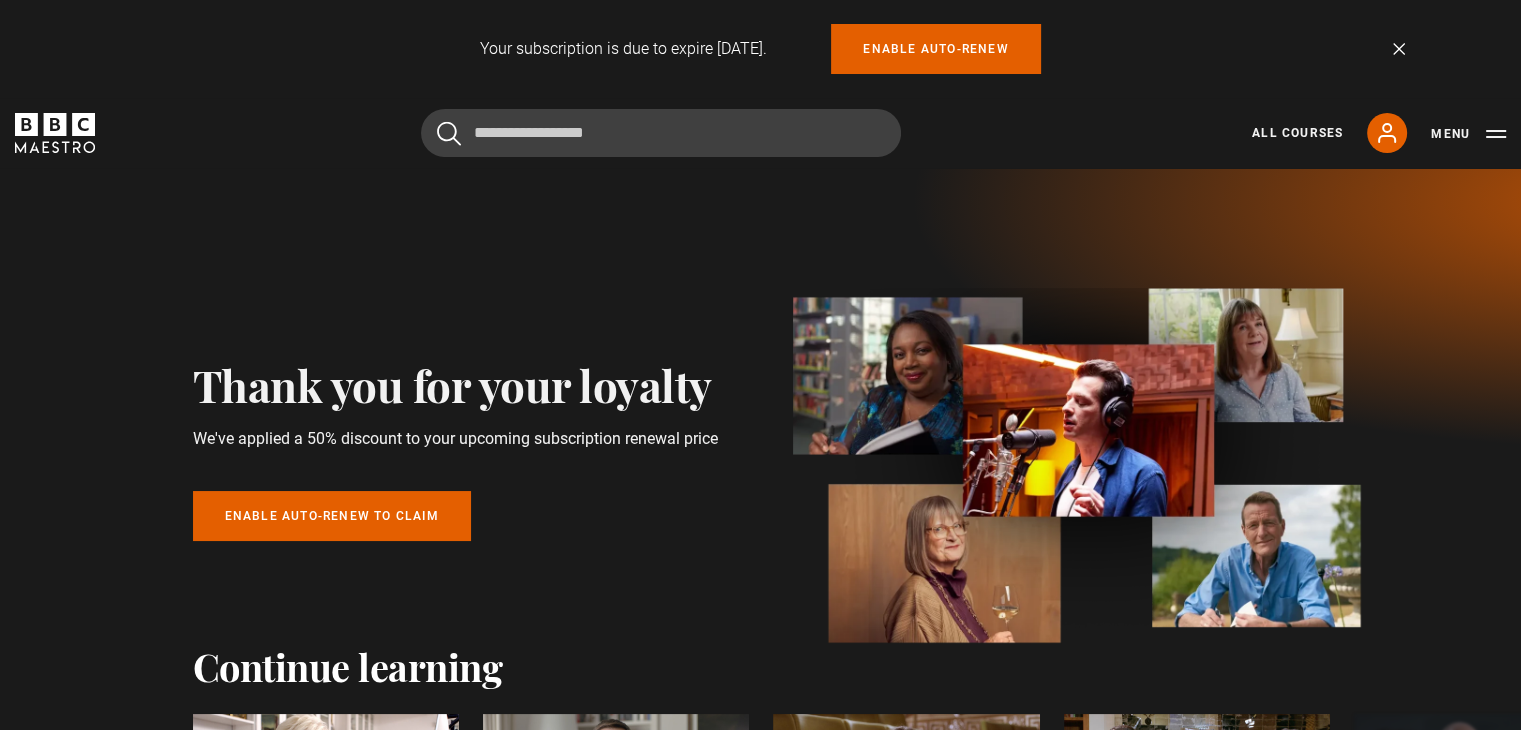scroll, scrollTop: 411, scrollLeft: 0, axis: vertical 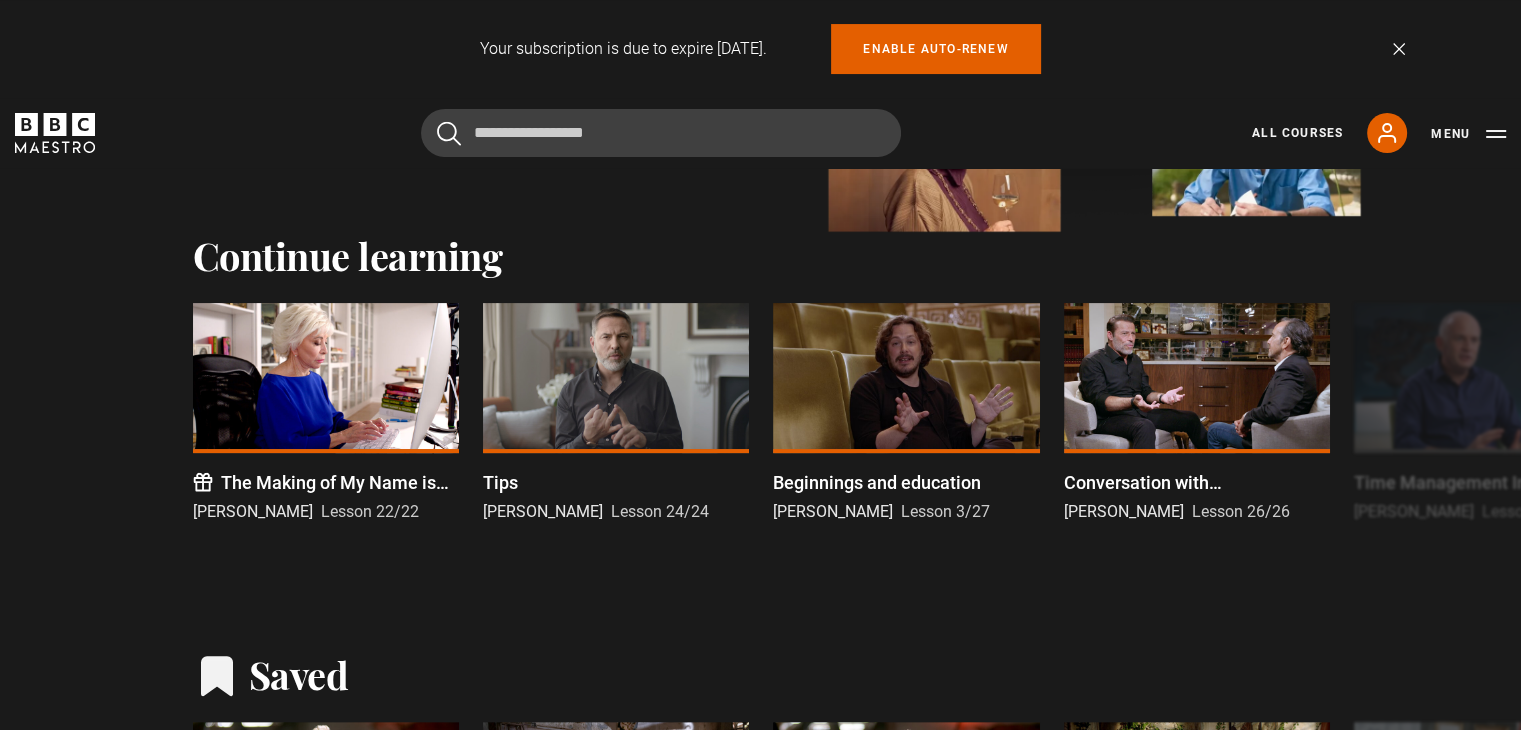 click on "Your subscription is due to expire in 27 days.
Enable auto-renew
Dismiss" at bounding box center (761, 49) 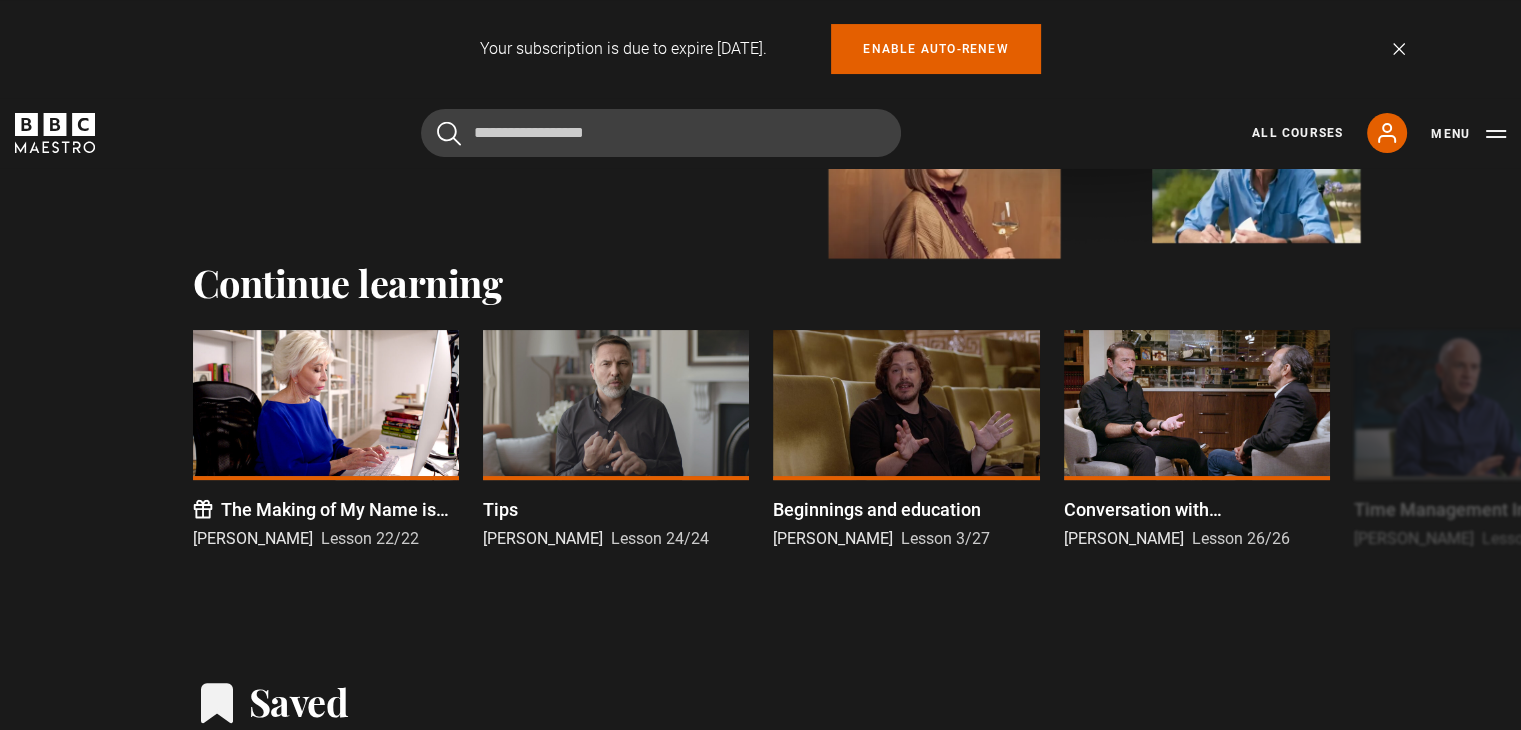 scroll, scrollTop: 384, scrollLeft: 0, axis: vertical 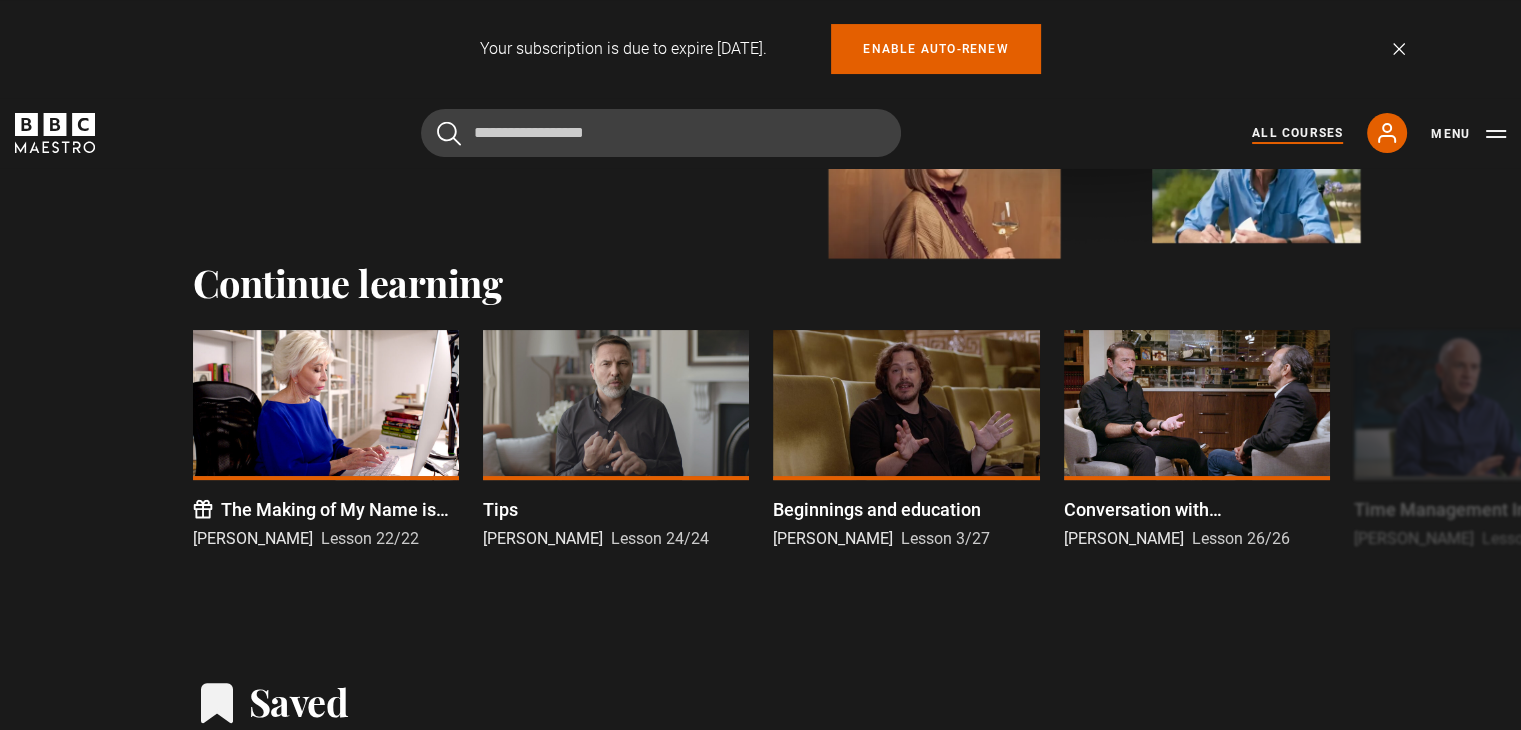 click on "All Courses" at bounding box center [1297, 133] 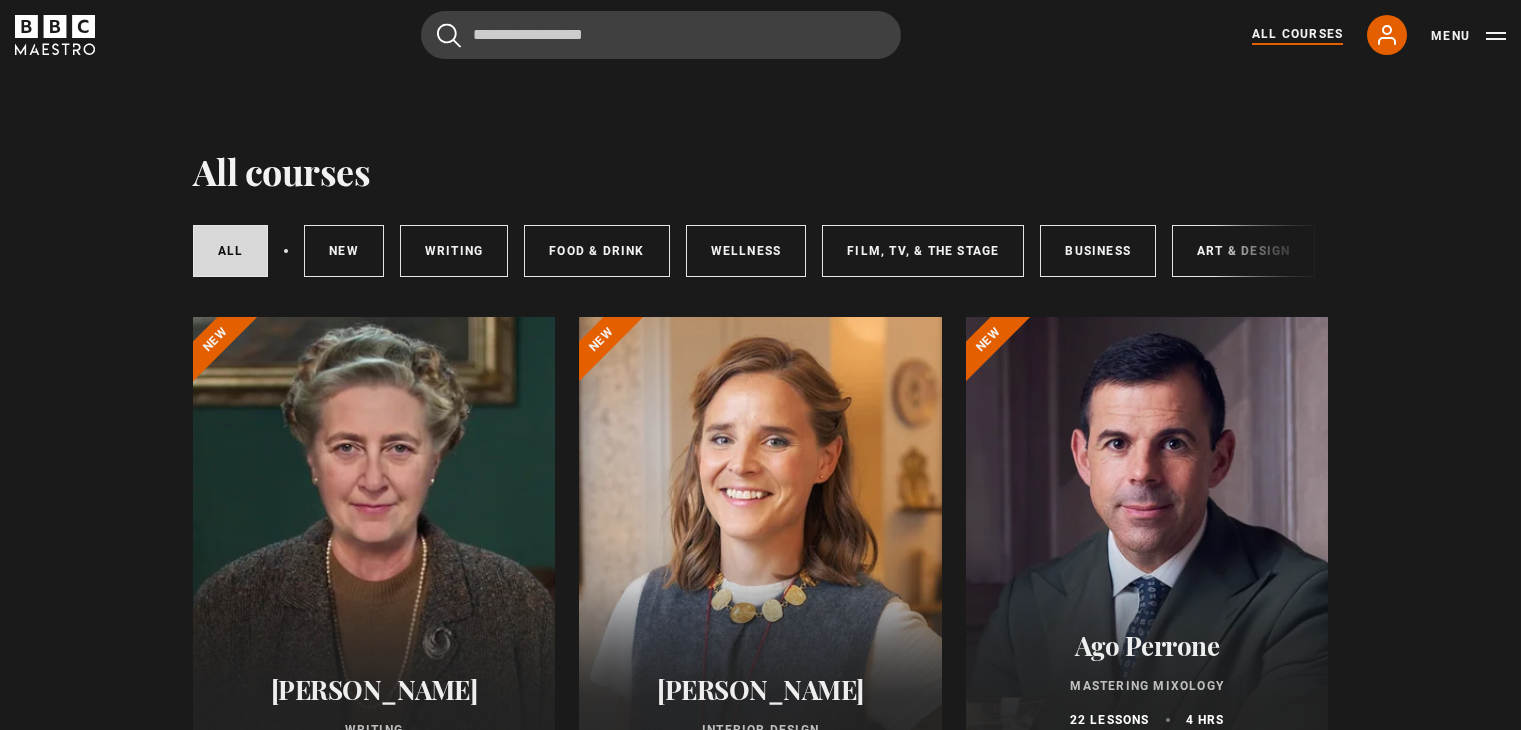 scroll, scrollTop: 0, scrollLeft: 0, axis: both 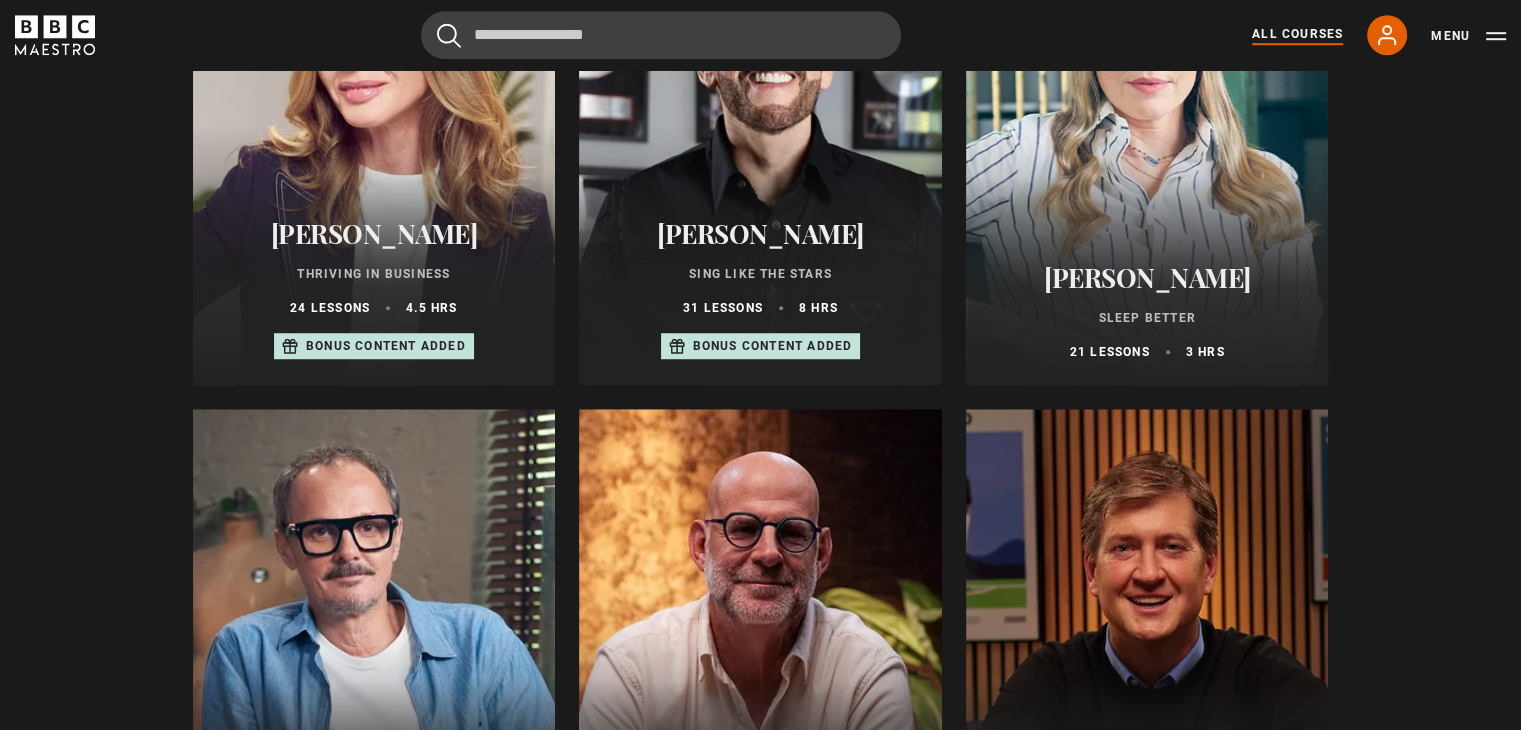 drag, startPoint x: 737, startPoint y: 284, endPoint x: 741, endPoint y: 271, distance: 13.601471 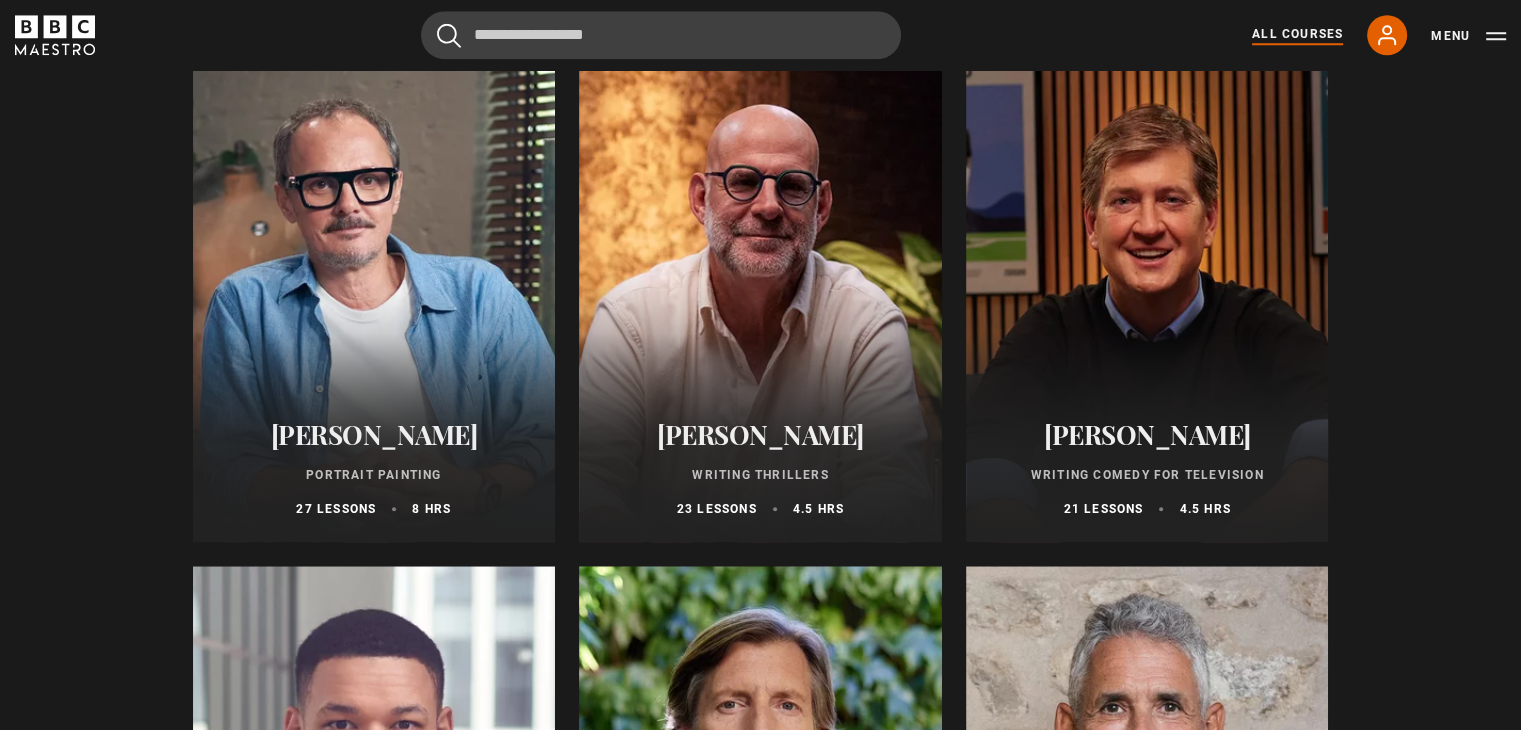scroll, scrollTop: 1768, scrollLeft: 0, axis: vertical 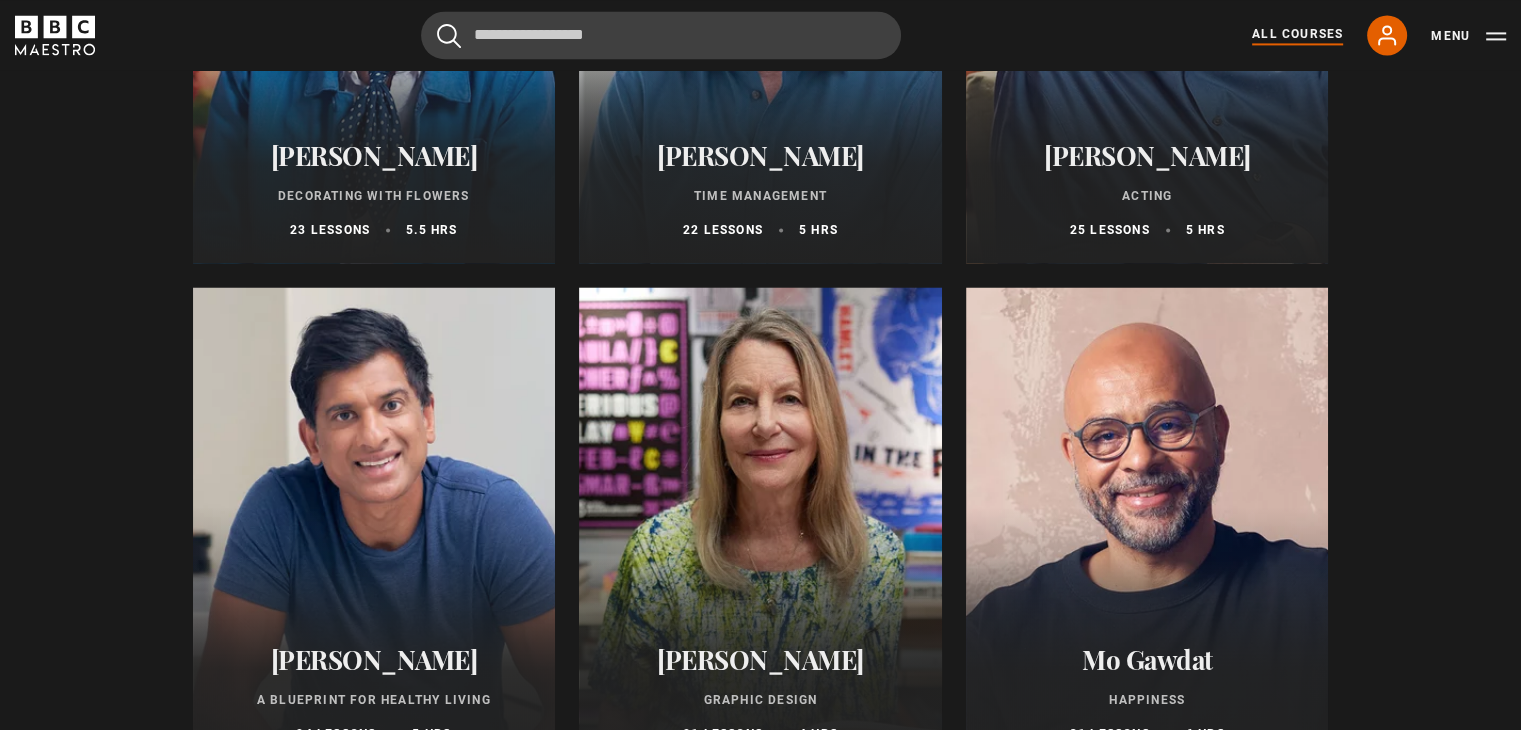 click on "Brian Cox
Acting
25 lessons
5 hrs" at bounding box center [1147, 189] 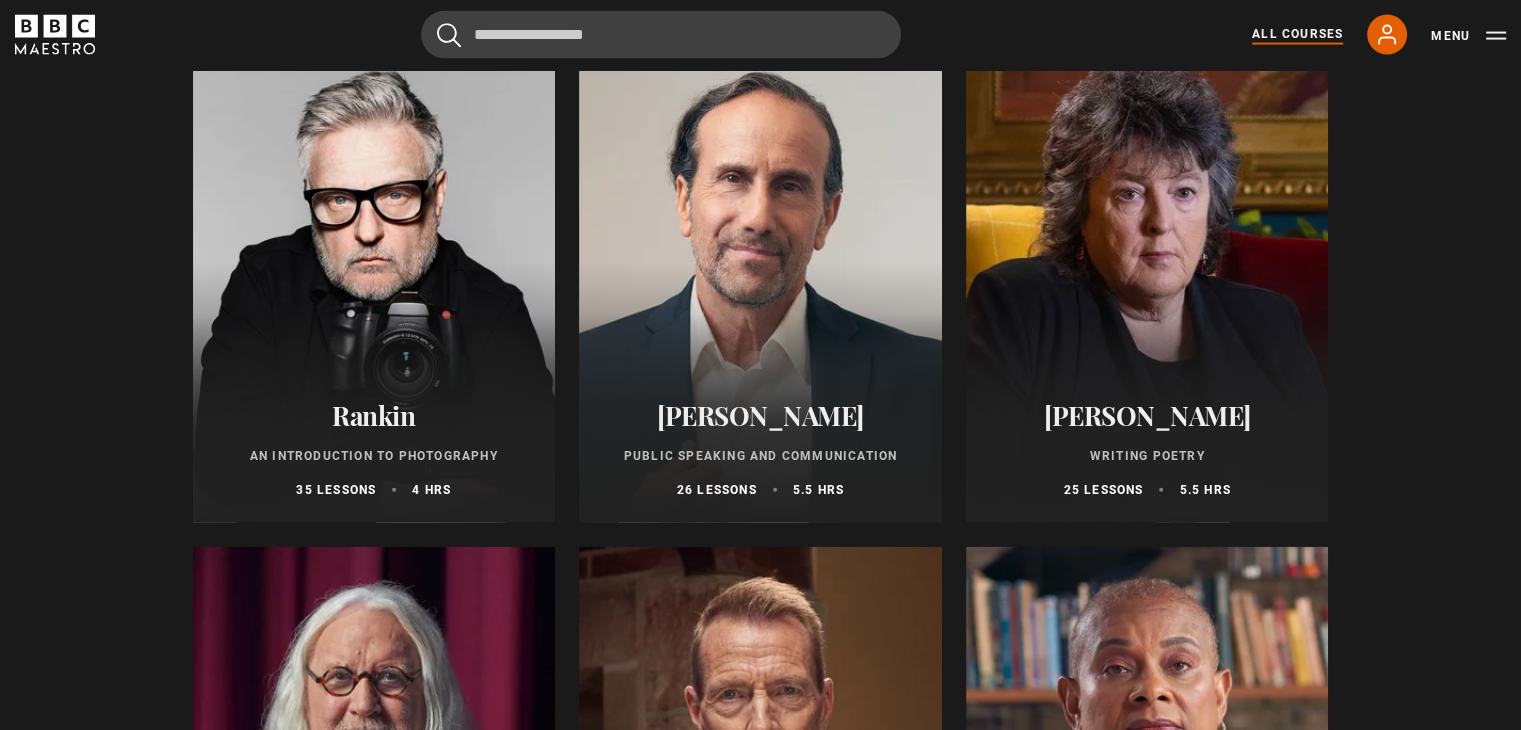 scroll, scrollTop: 4304, scrollLeft: 0, axis: vertical 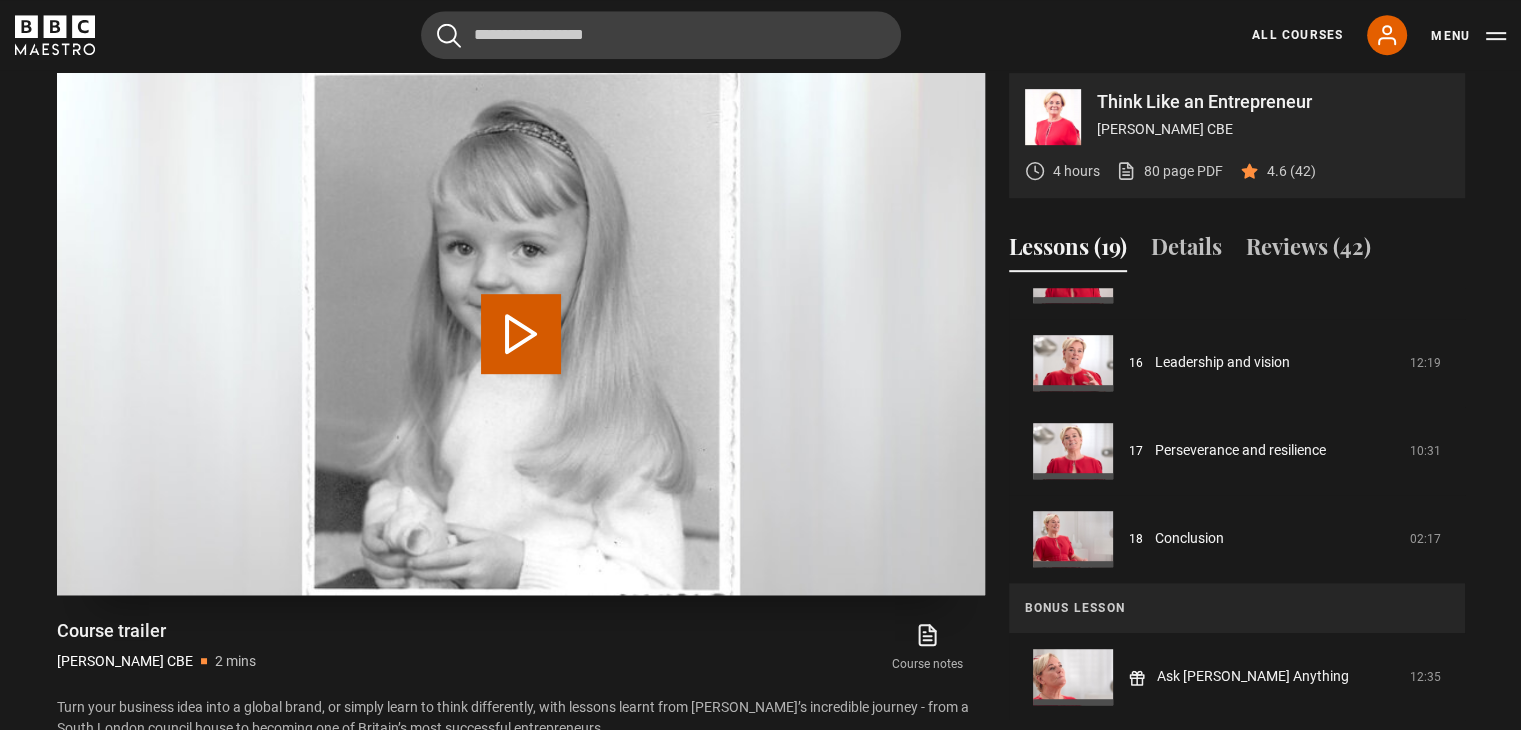 click at bounding box center (521, 334) 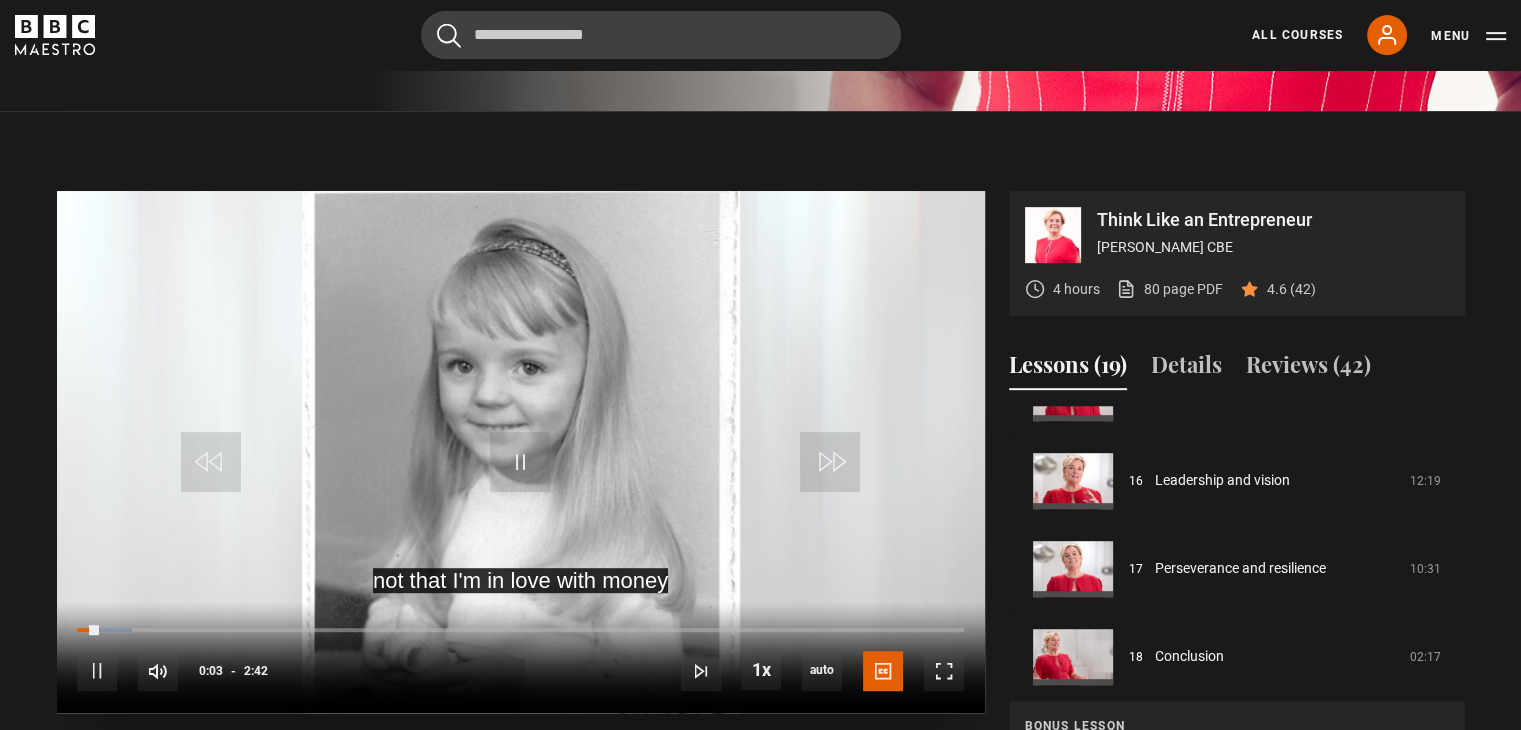 scroll, scrollTop: 899, scrollLeft: 0, axis: vertical 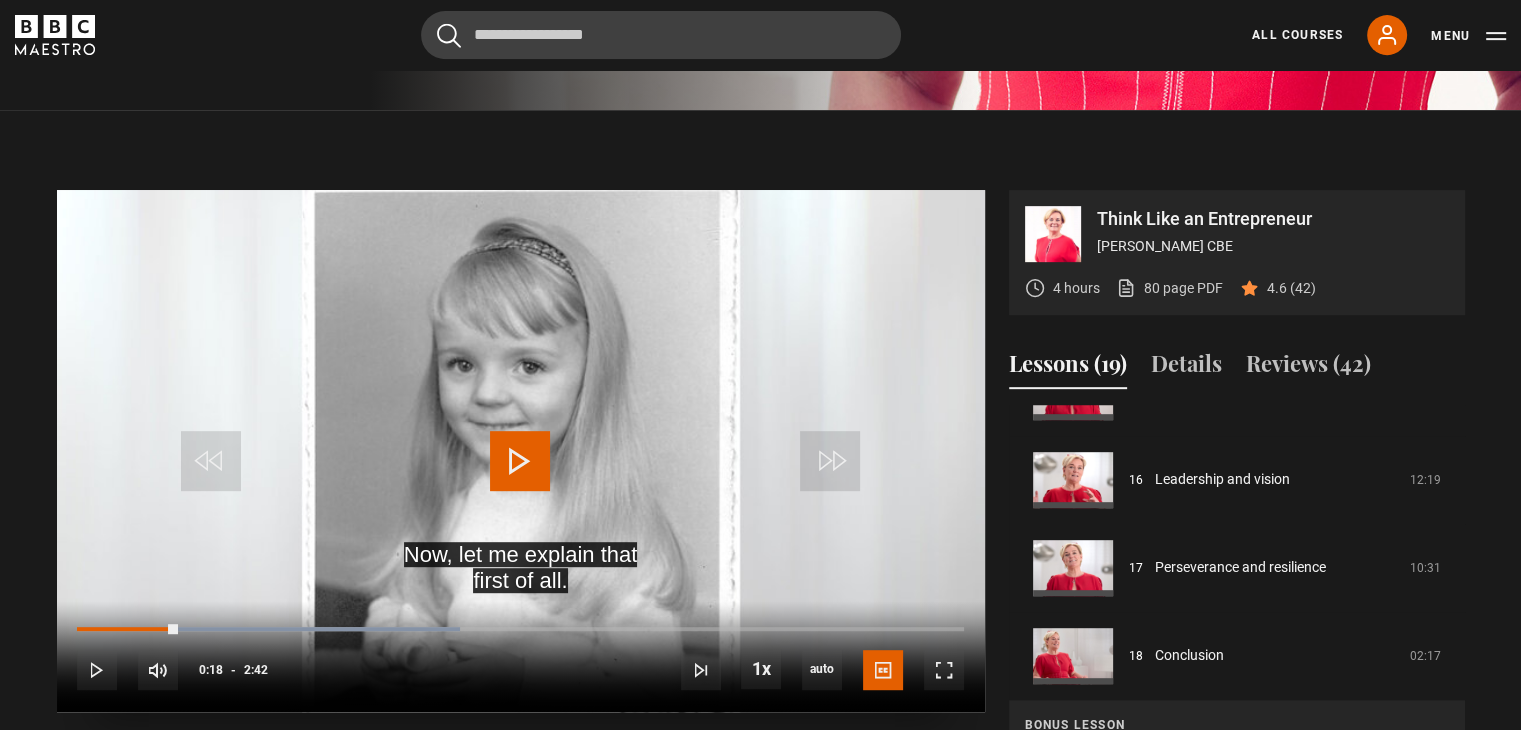 click at bounding box center (521, 451) 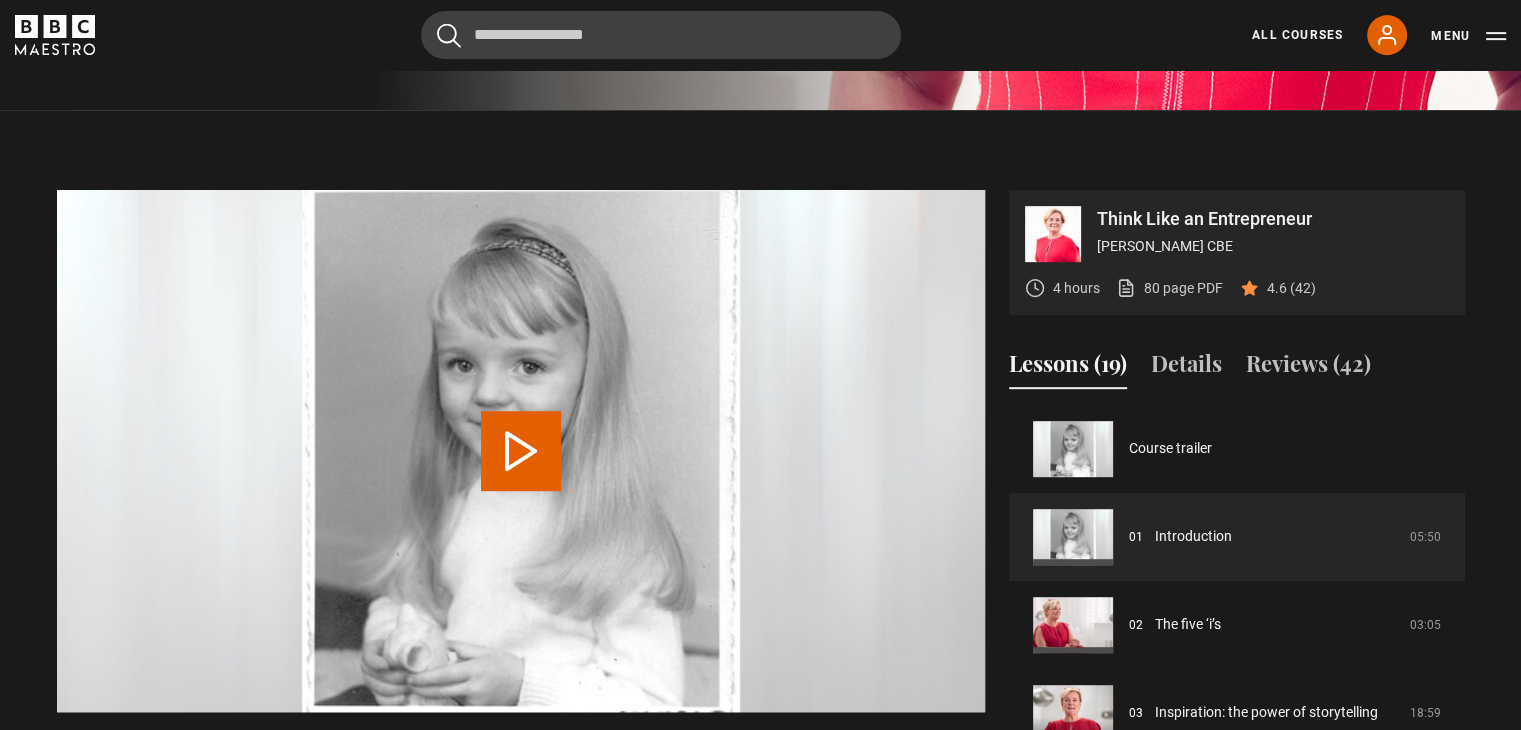 scroll, scrollTop: 956, scrollLeft: 0, axis: vertical 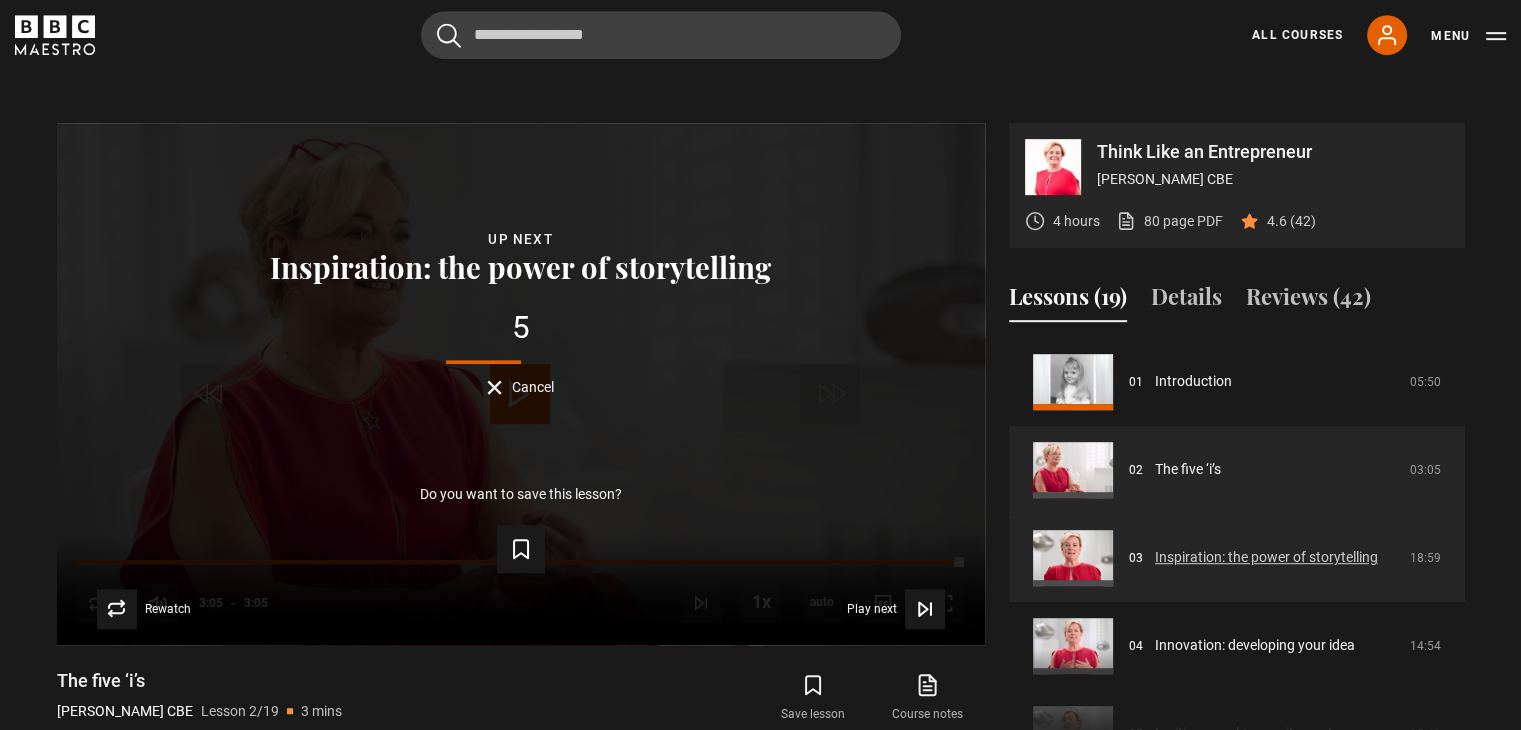 click on "Inspiration: the power of storytelling" at bounding box center (1266, 557) 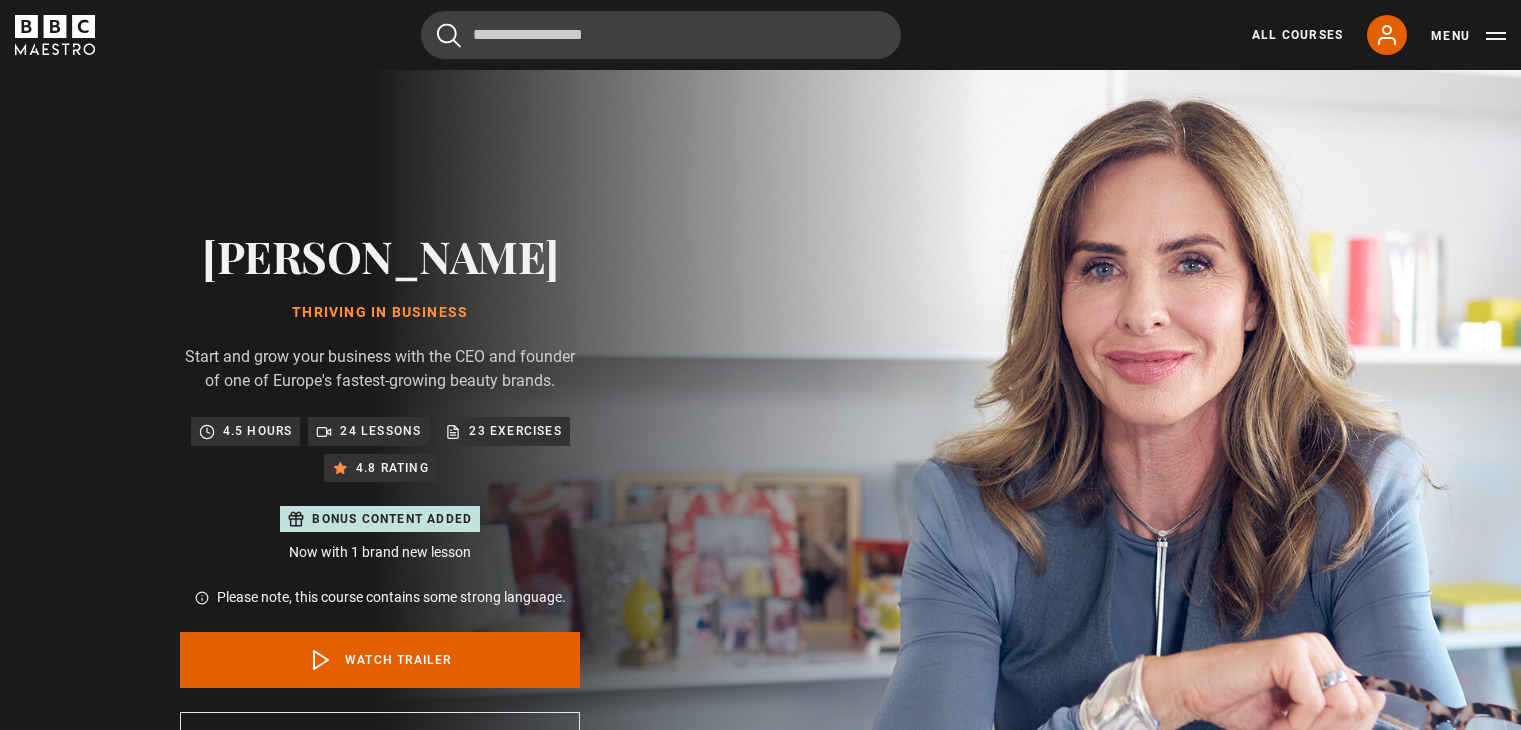scroll, scrollTop: 0, scrollLeft: 0, axis: both 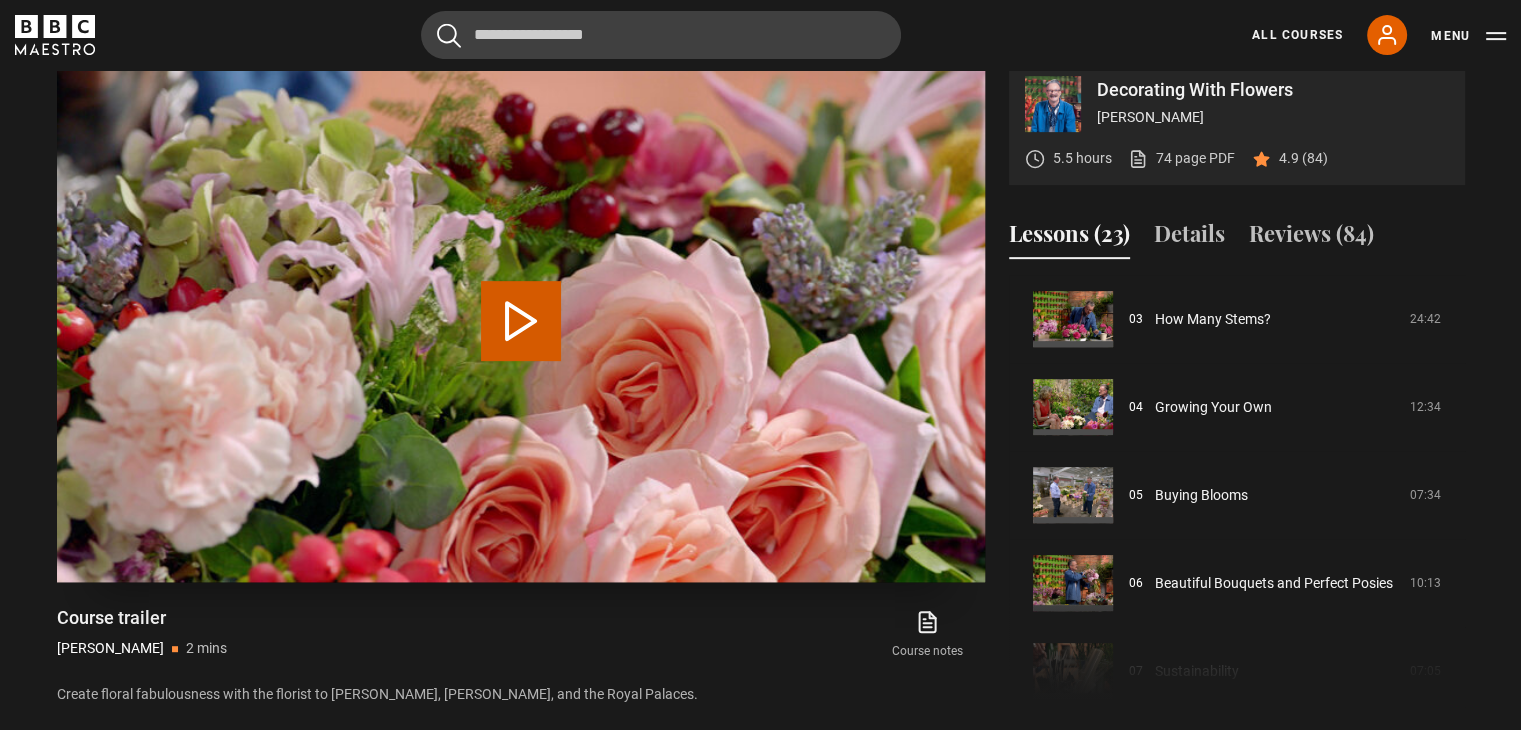click at bounding box center (521, 321) 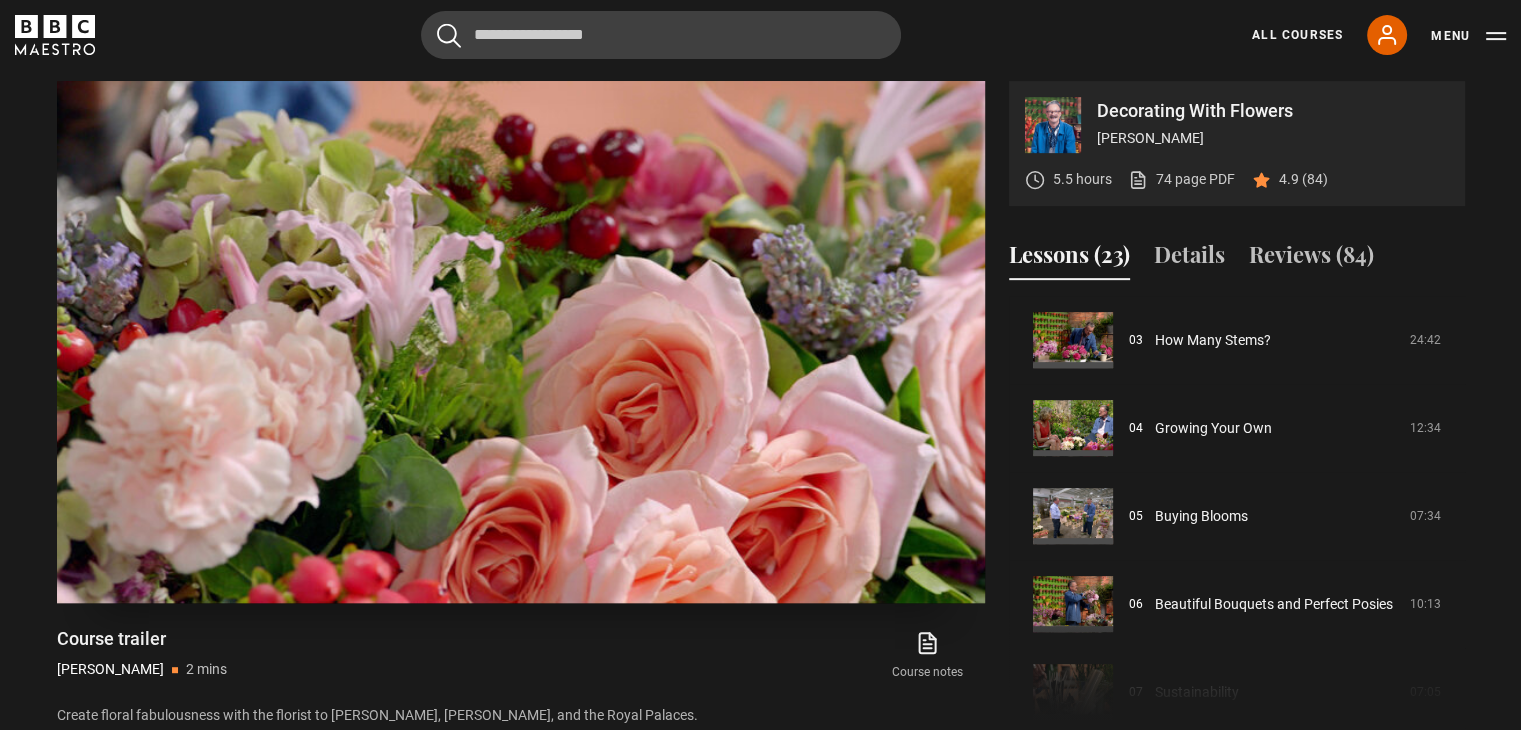scroll, scrollTop: 828, scrollLeft: 0, axis: vertical 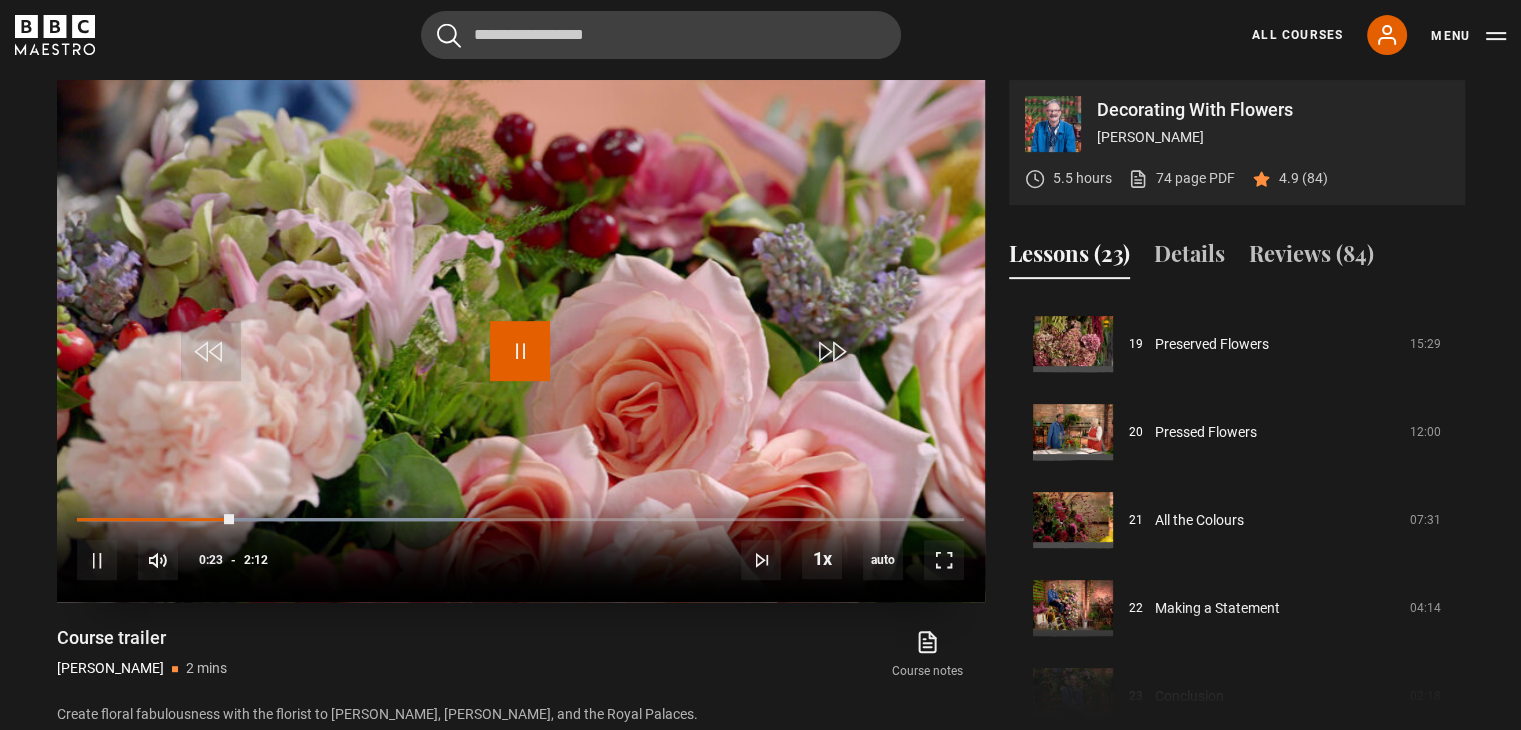 click at bounding box center [520, 351] 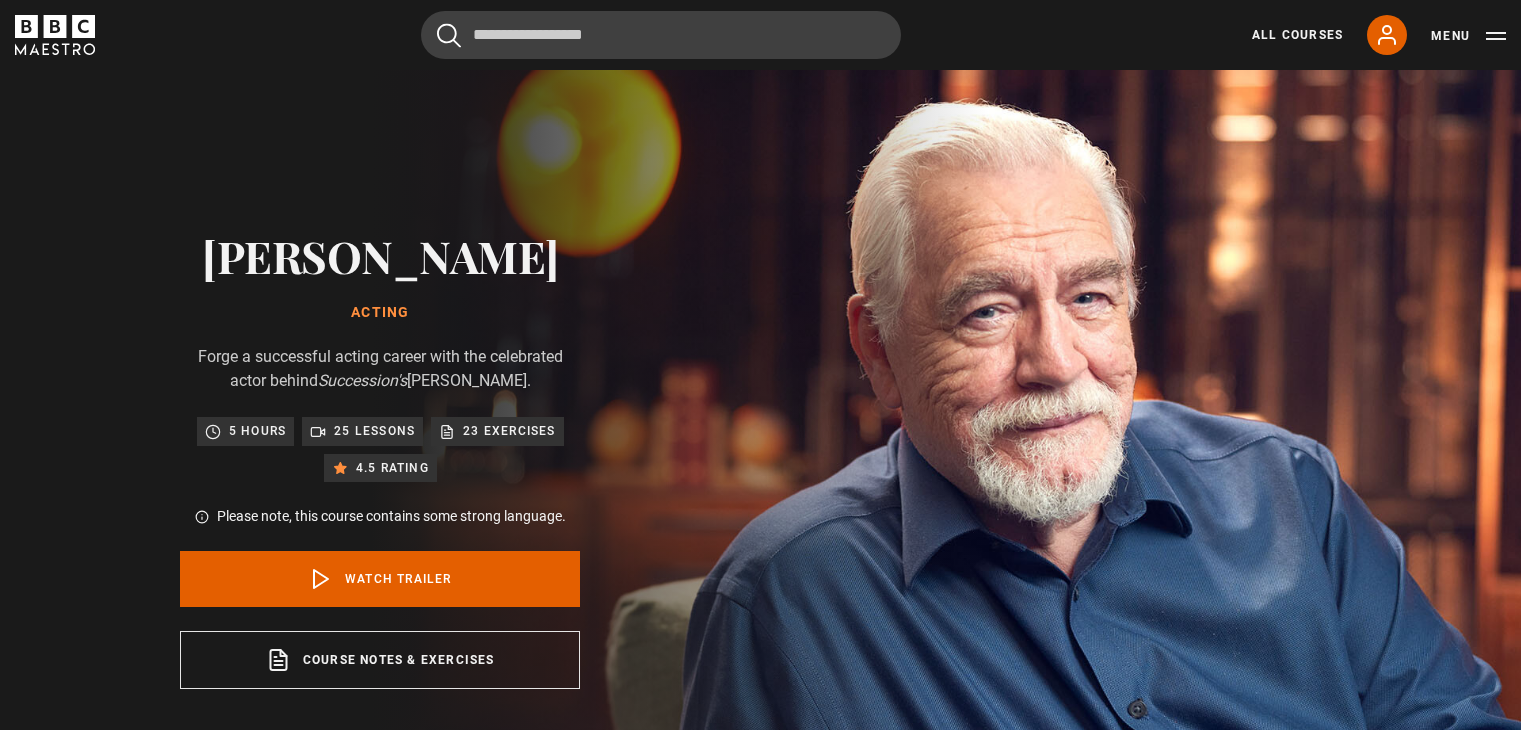 scroll, scrollTop: 0, scrollLeft: 0, axis: both 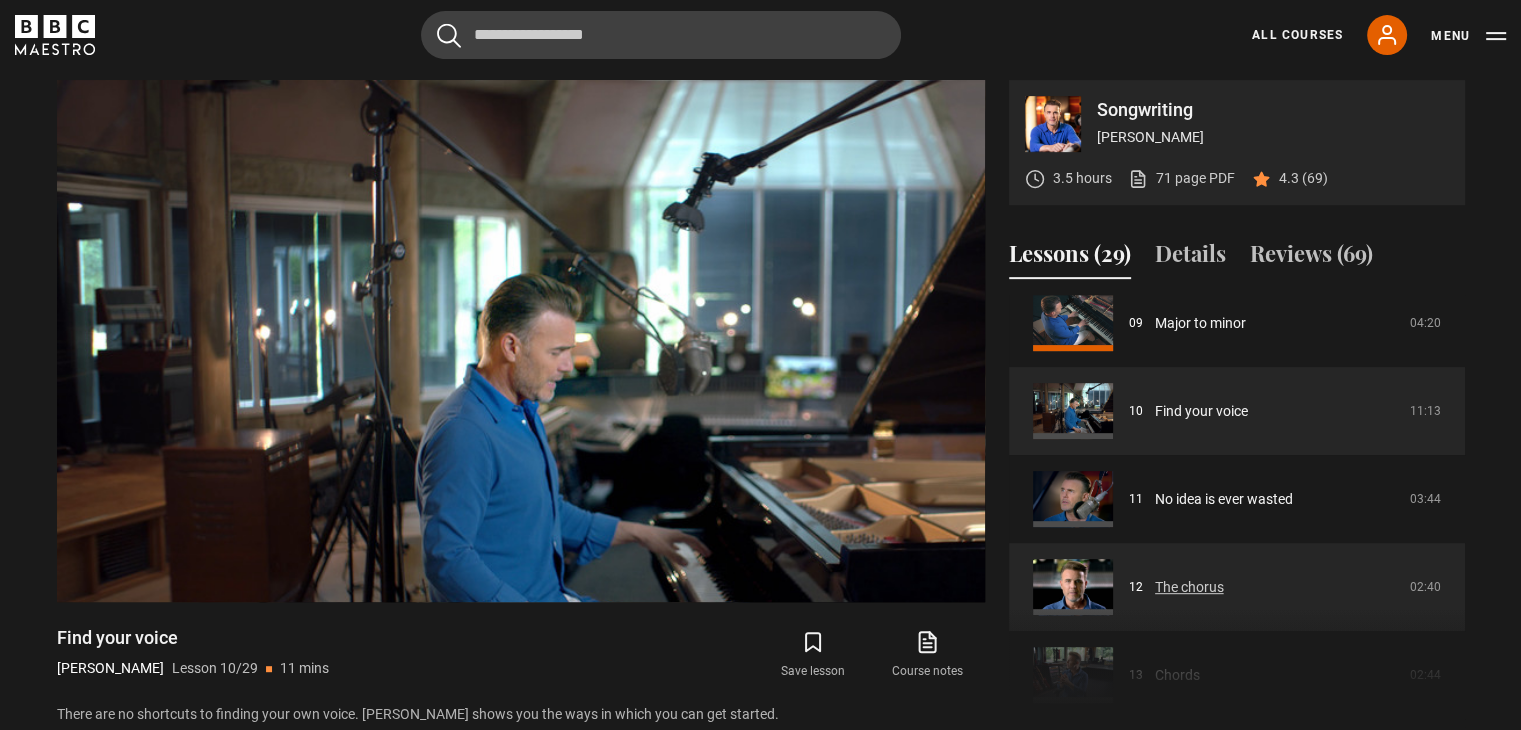 click on "The chorus" at bounding box center [1189, 587] 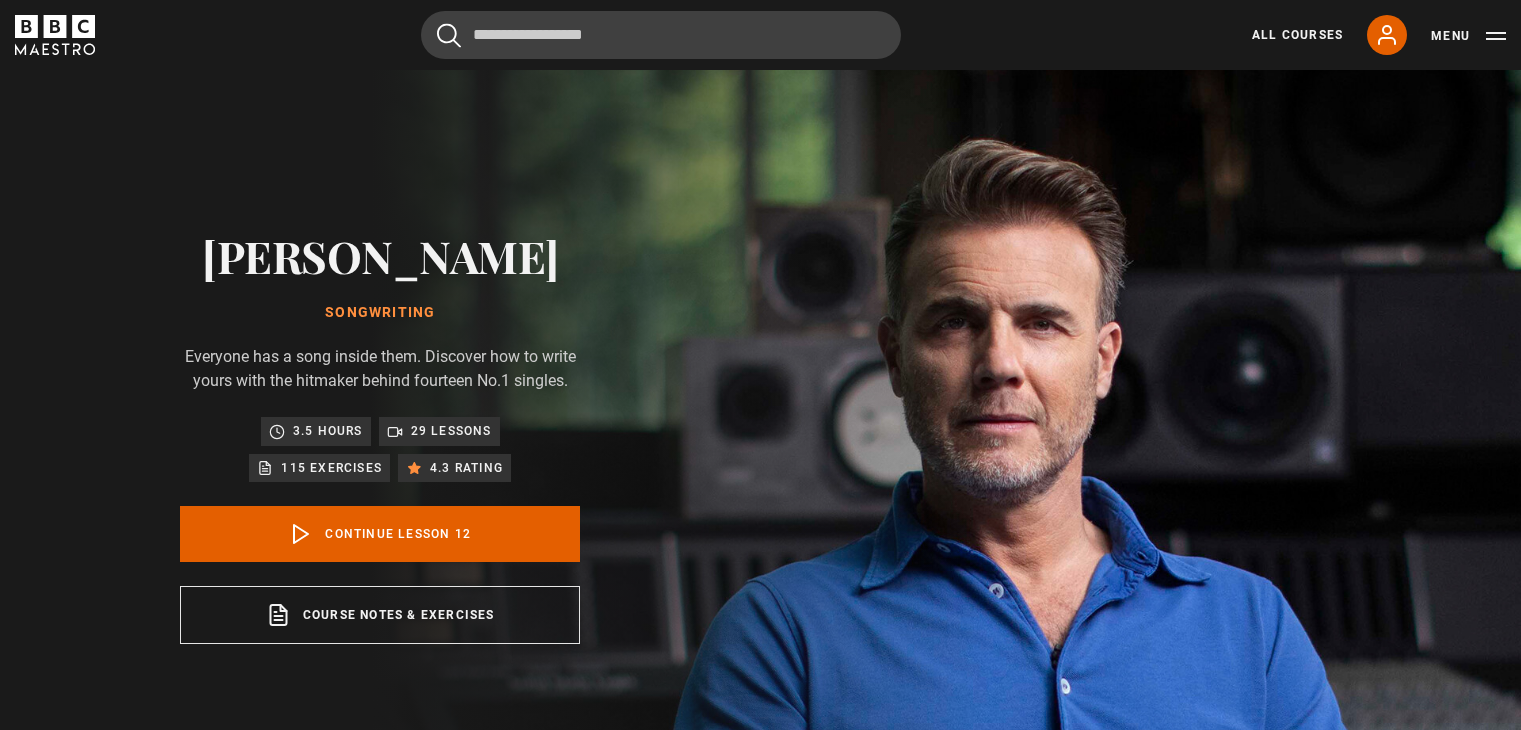 scroll, scrollTop: 804, scrollLeft: 0, axis: vertical 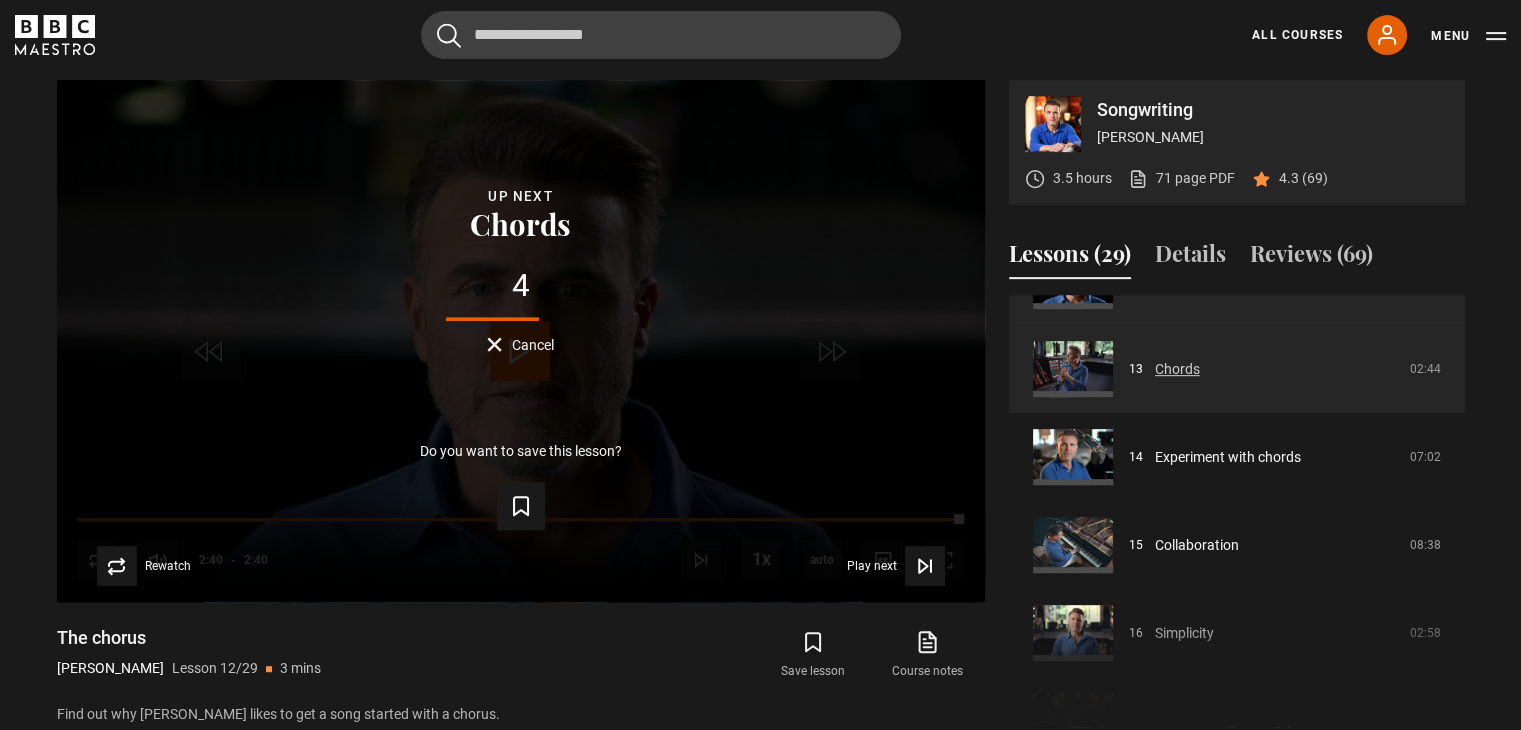 click on "Chords" at bounding box center [1177, 369] 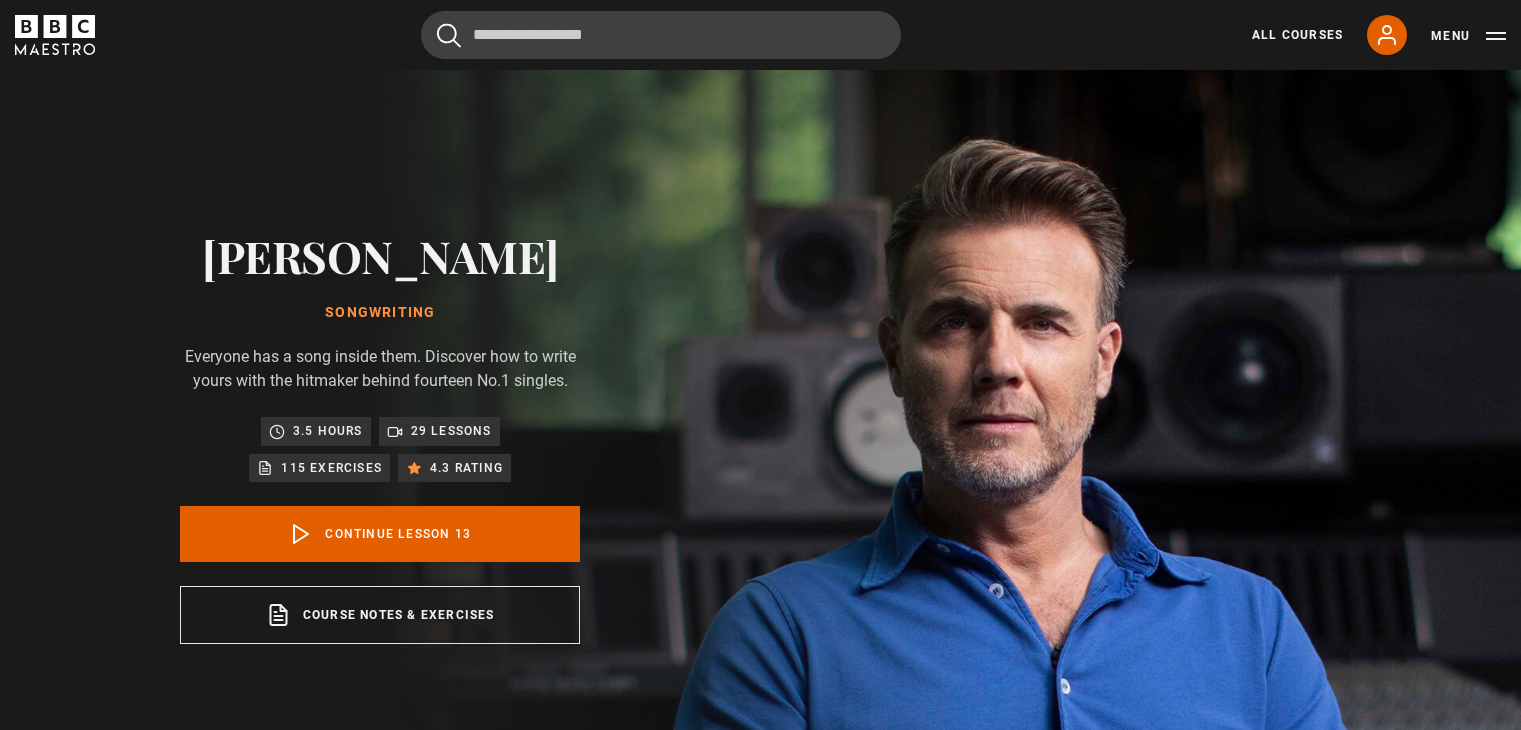 scroll, scrollTop: 804, scrollLeft: 0, axis: vertical 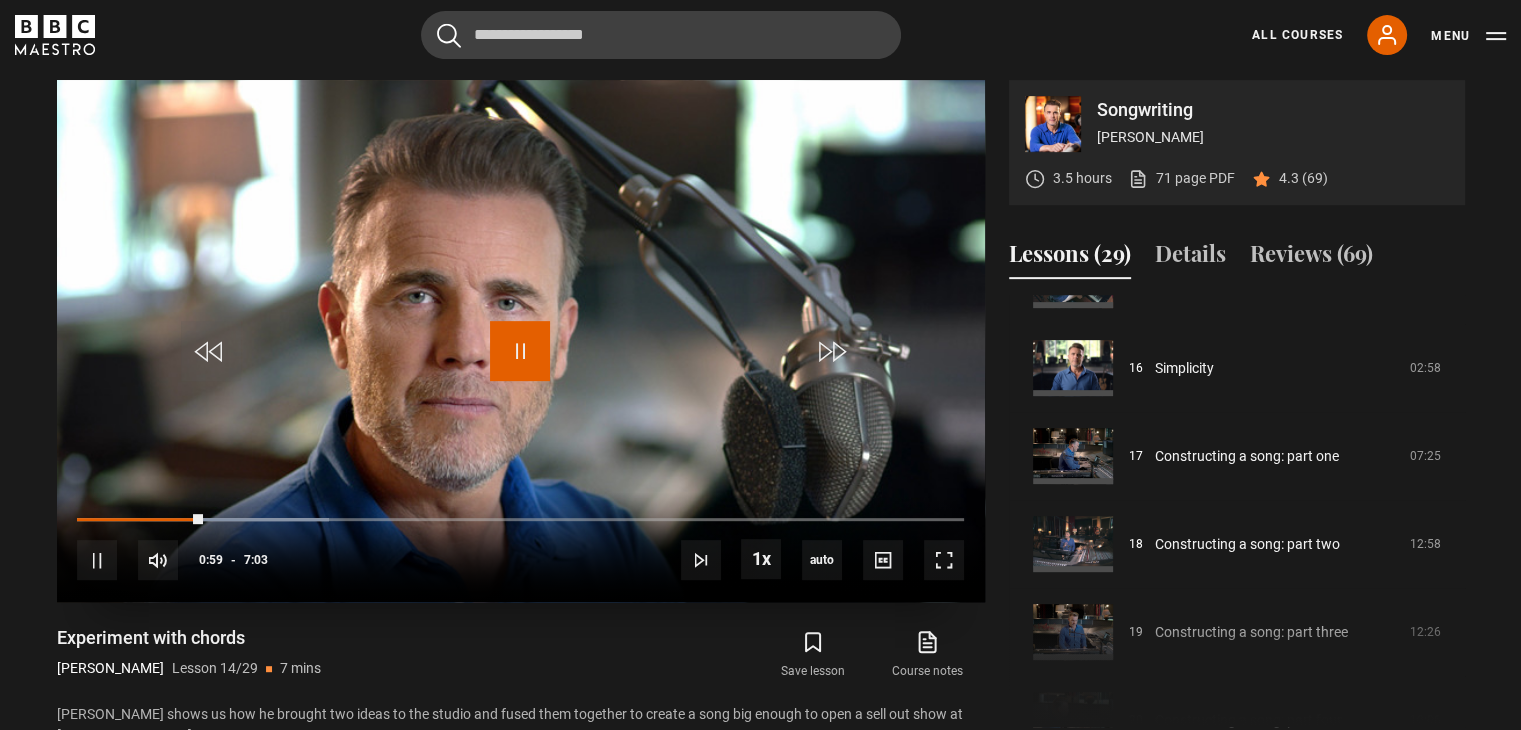 click at bounding box center [520, 351] 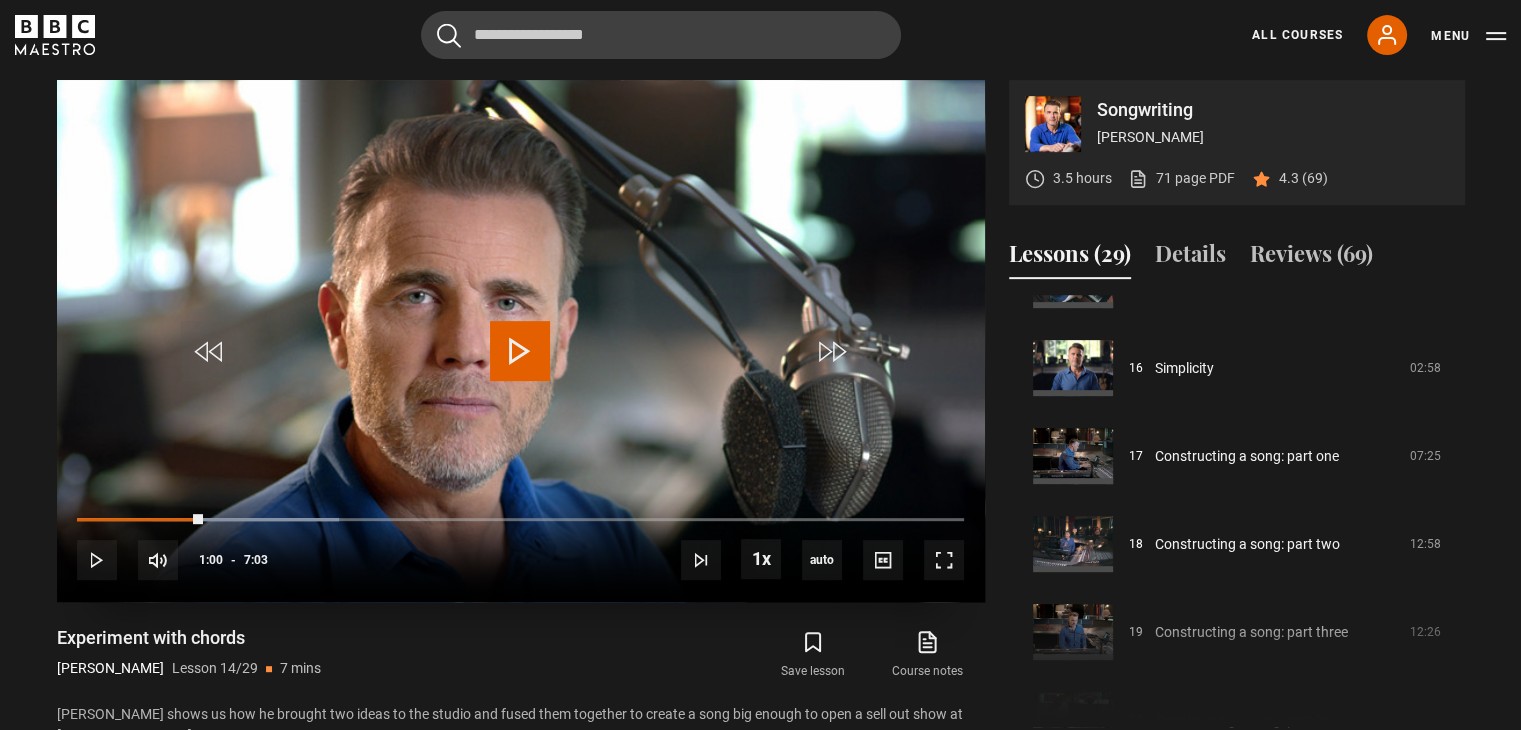 click at bounding box center [520, 351] 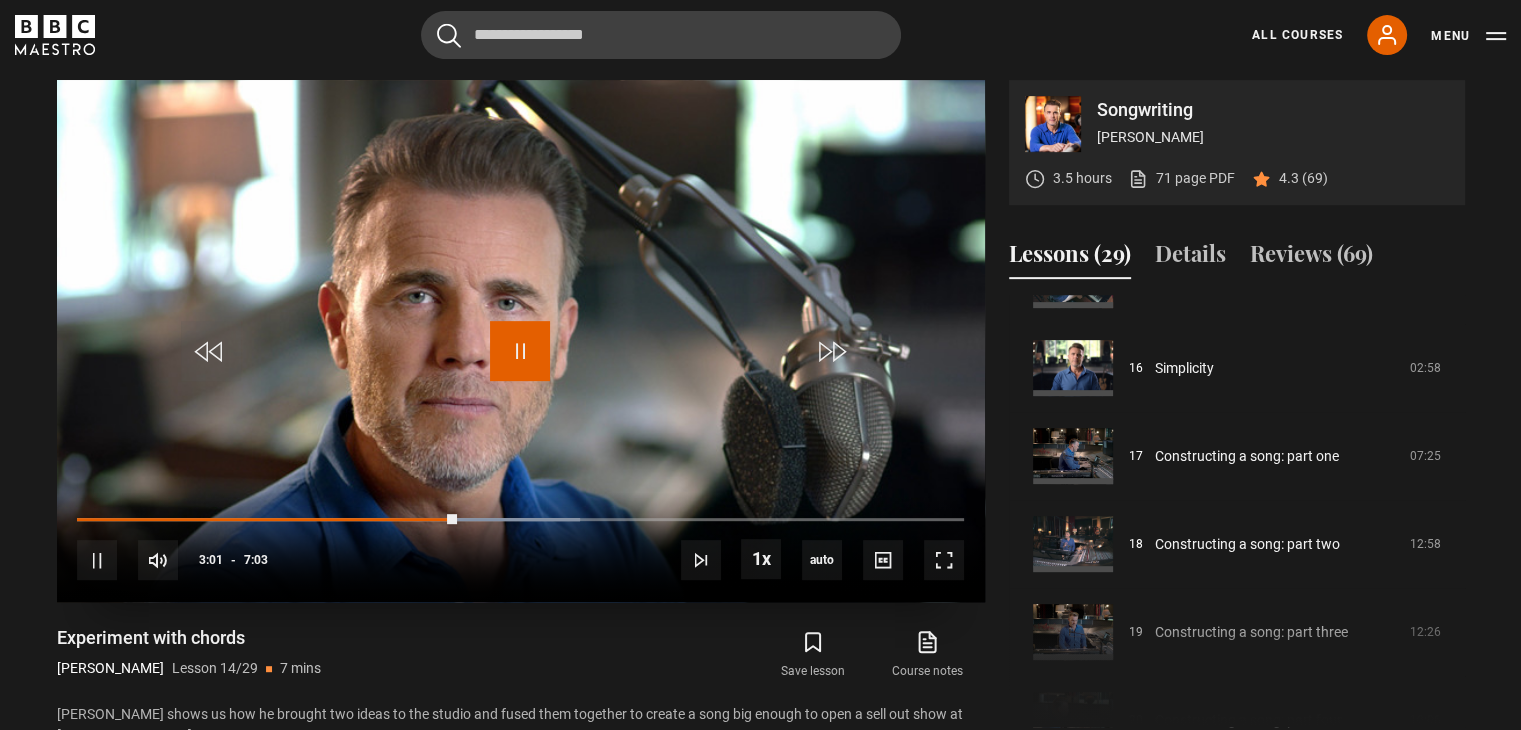 click at bounding box center (520, 351) 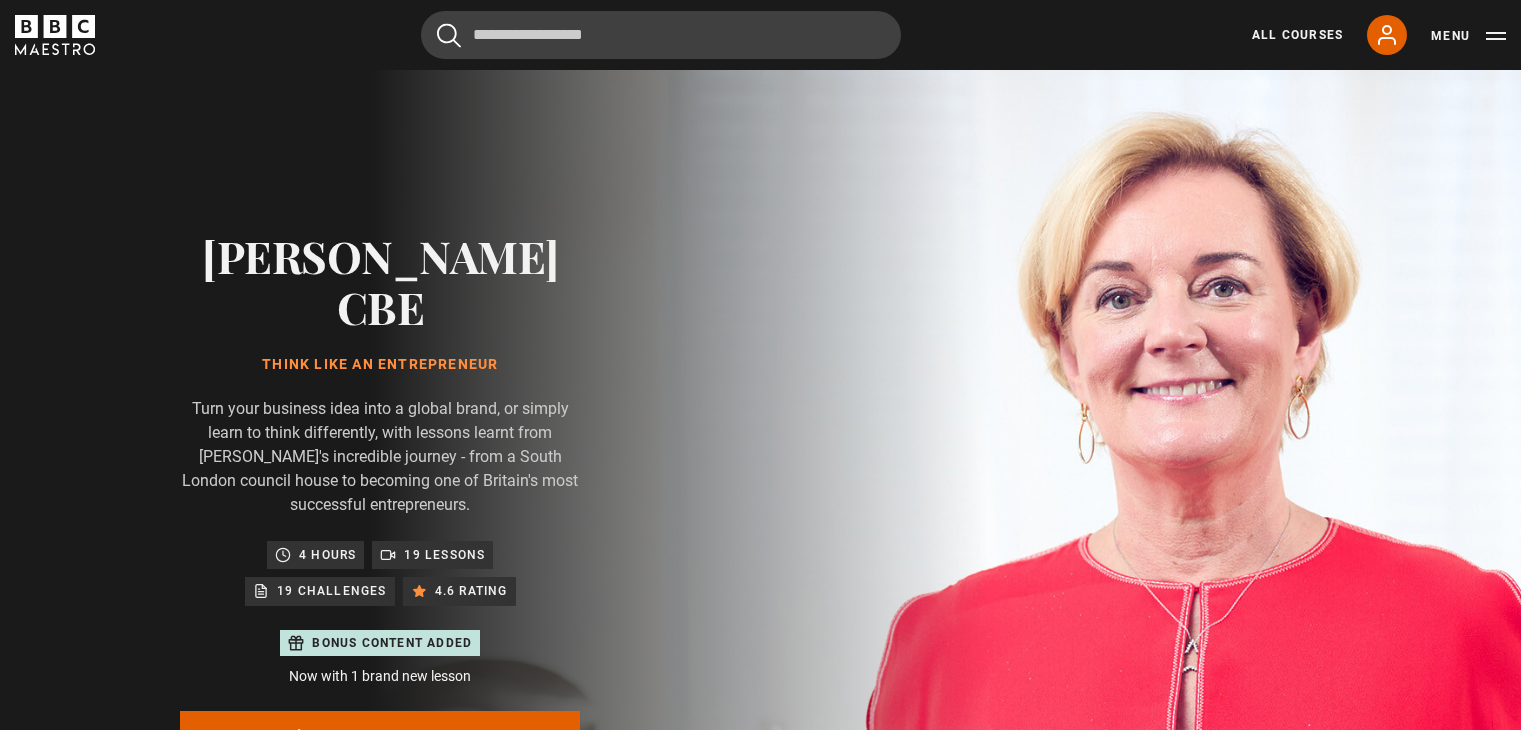 scroll, scrollTop: 956, scrollLeft: 0, axis: vertical 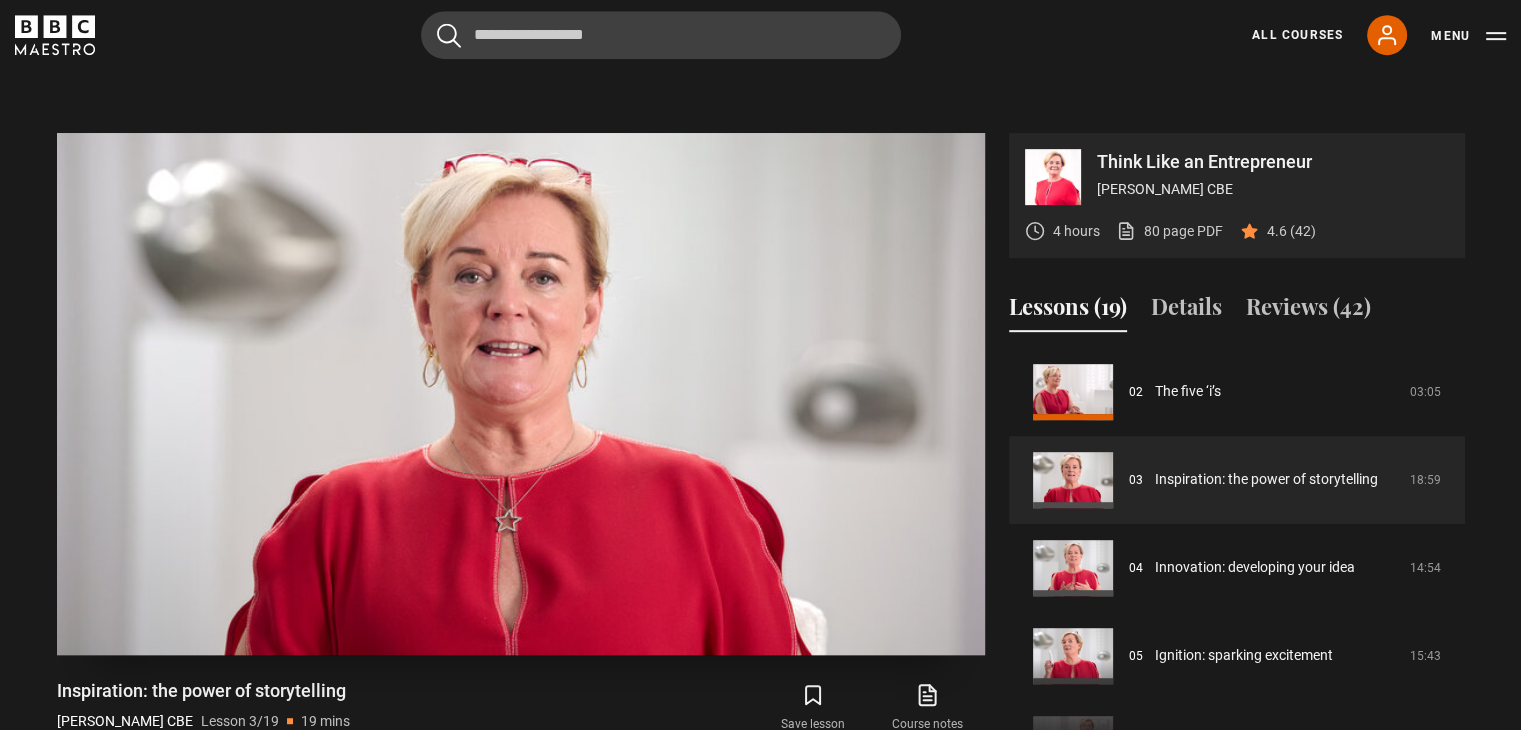 click at bounding box center (520, 404) 